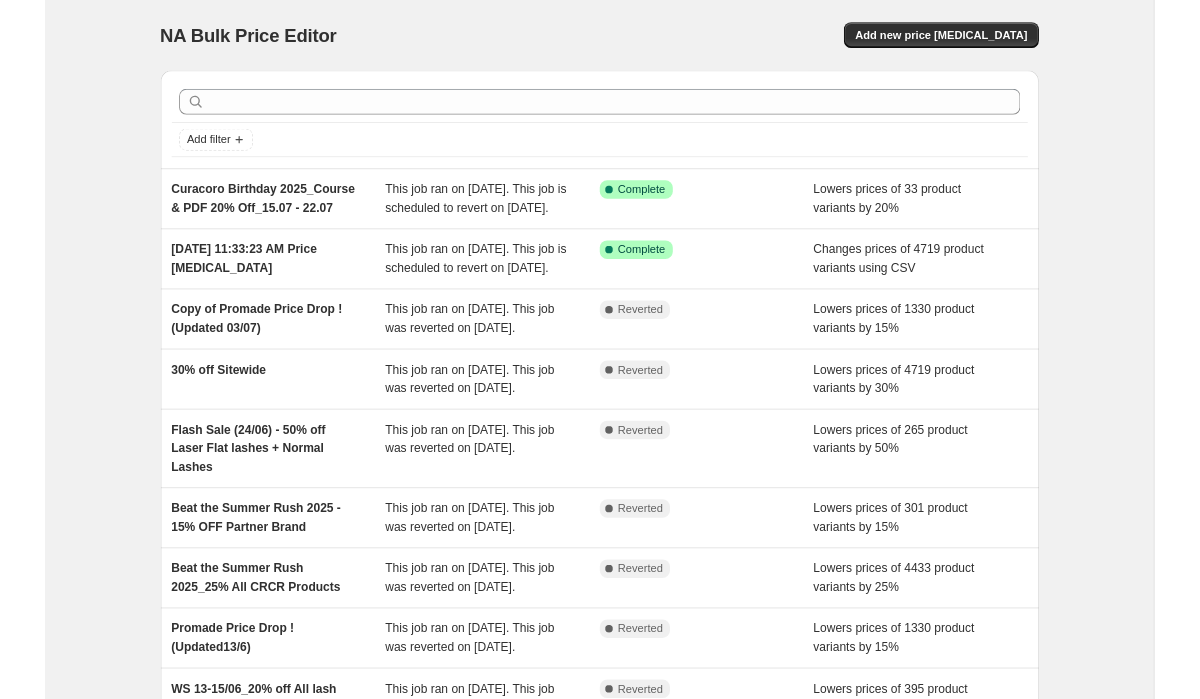 scroll, scrollTop: 0, scrollLeft: 0, axis: both 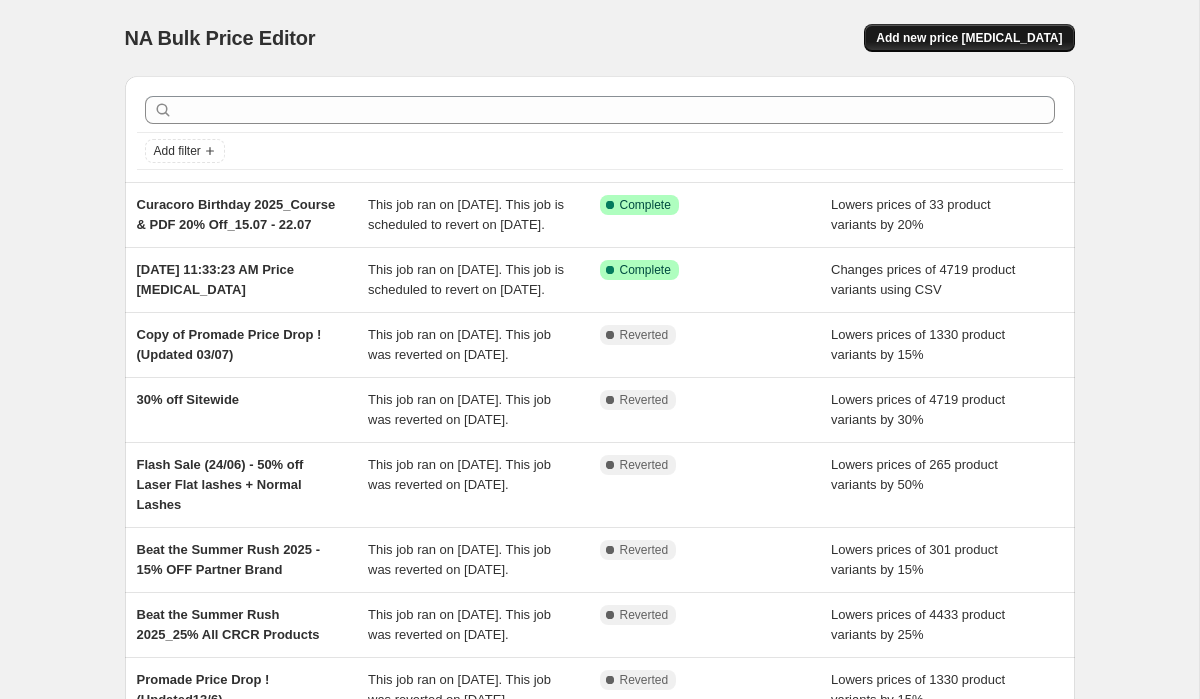 click on "Add new price [MEDICAL_DATA]" at bounding box center [969, 38] 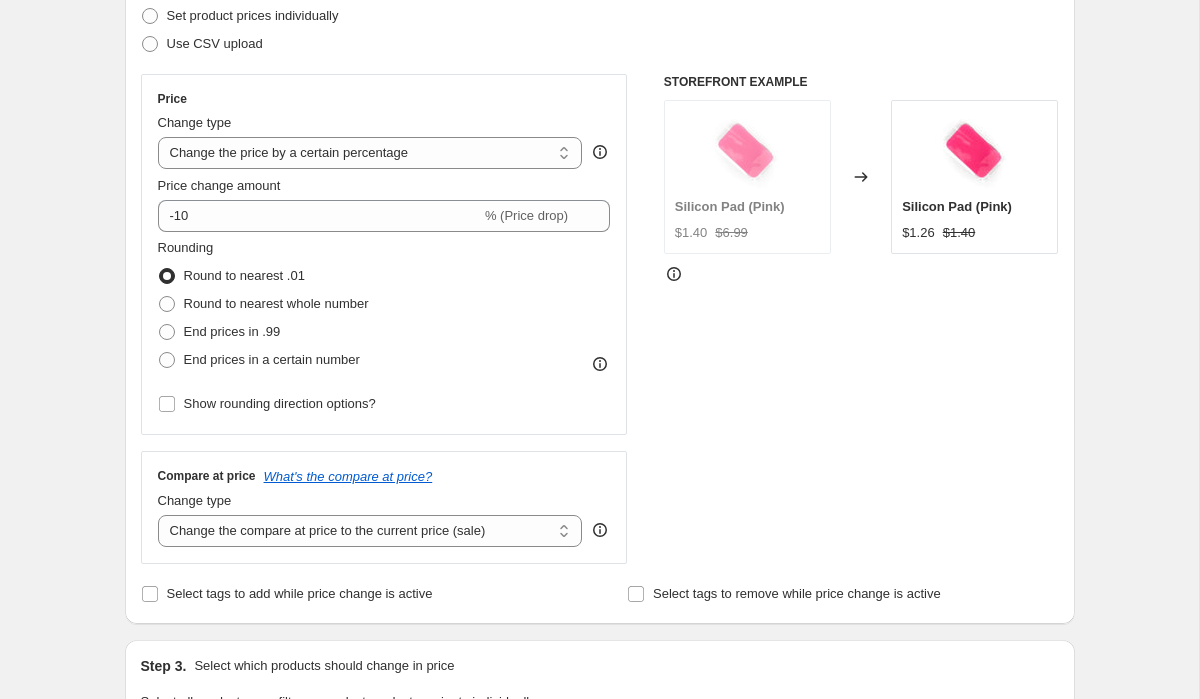 scroll, scrollTop: 300, scrollLeft: 0, axis: vertical 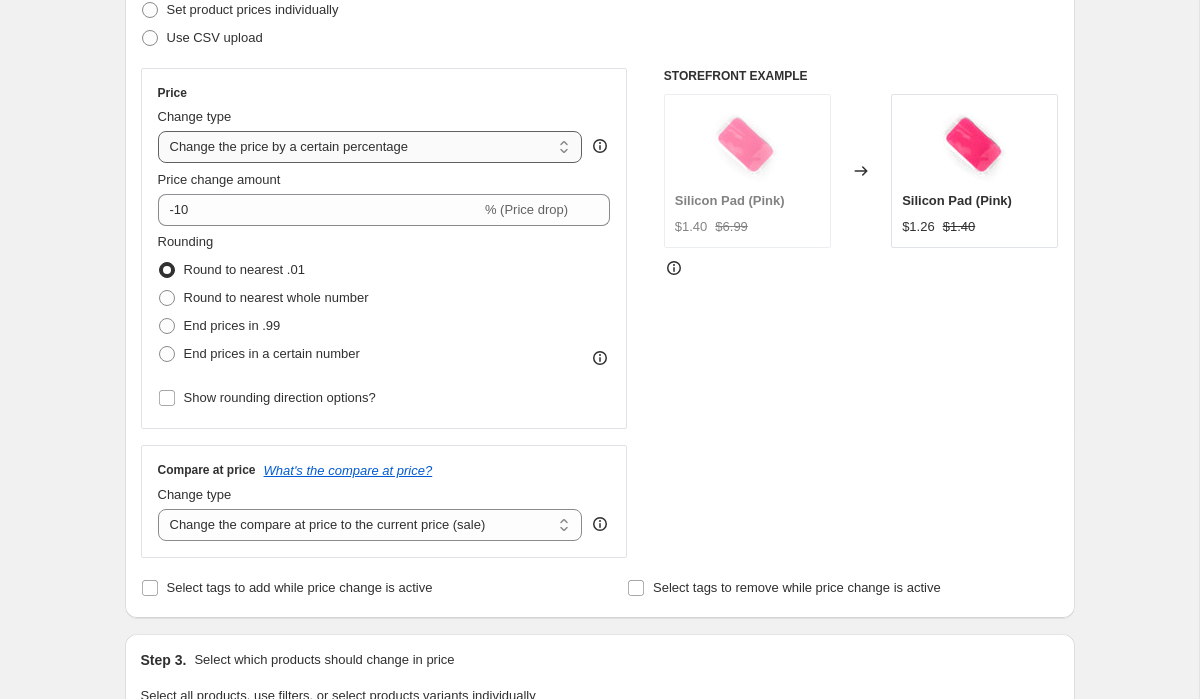 click on "Change the price to a certain amount Change the price by a certain amount Change the price by a certain percentage Change the price to the current compare at price (price before sale) Change the price by a certain amount relative to the compare at price Change the price by a certain percentage relative to the compare at price Don't change the price Change the price by a certain percentage relative to the cost per item Change price to certain cost margin" at bounding box center (370, 147) 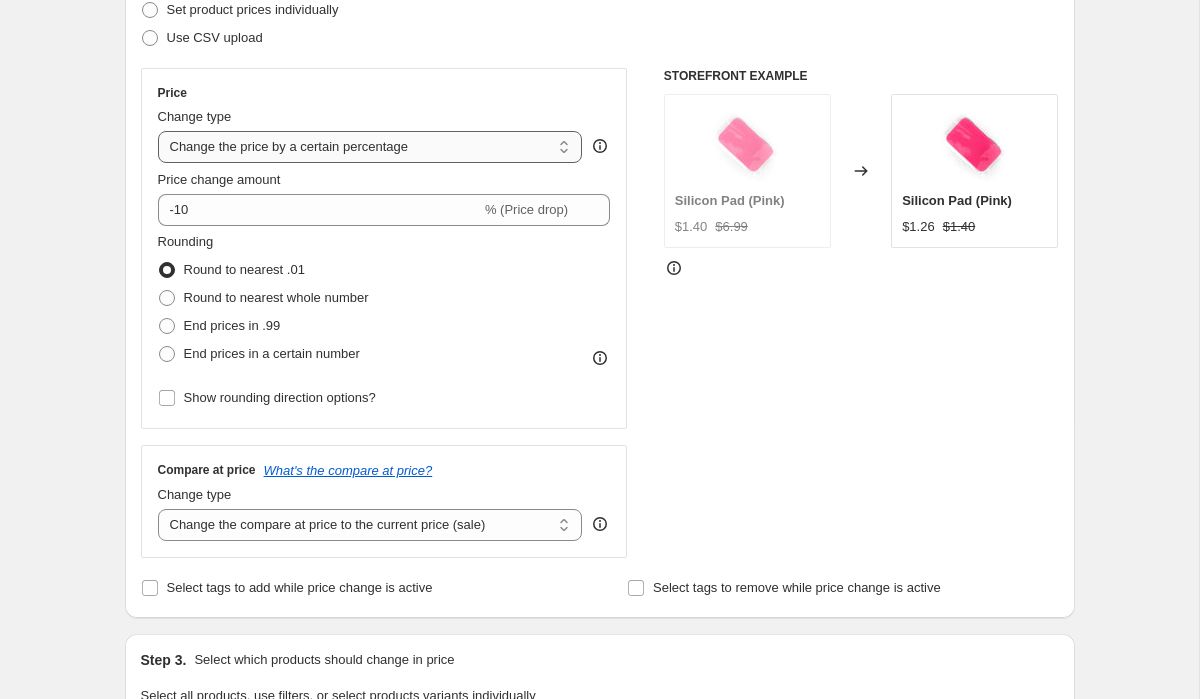 select on "pcap" 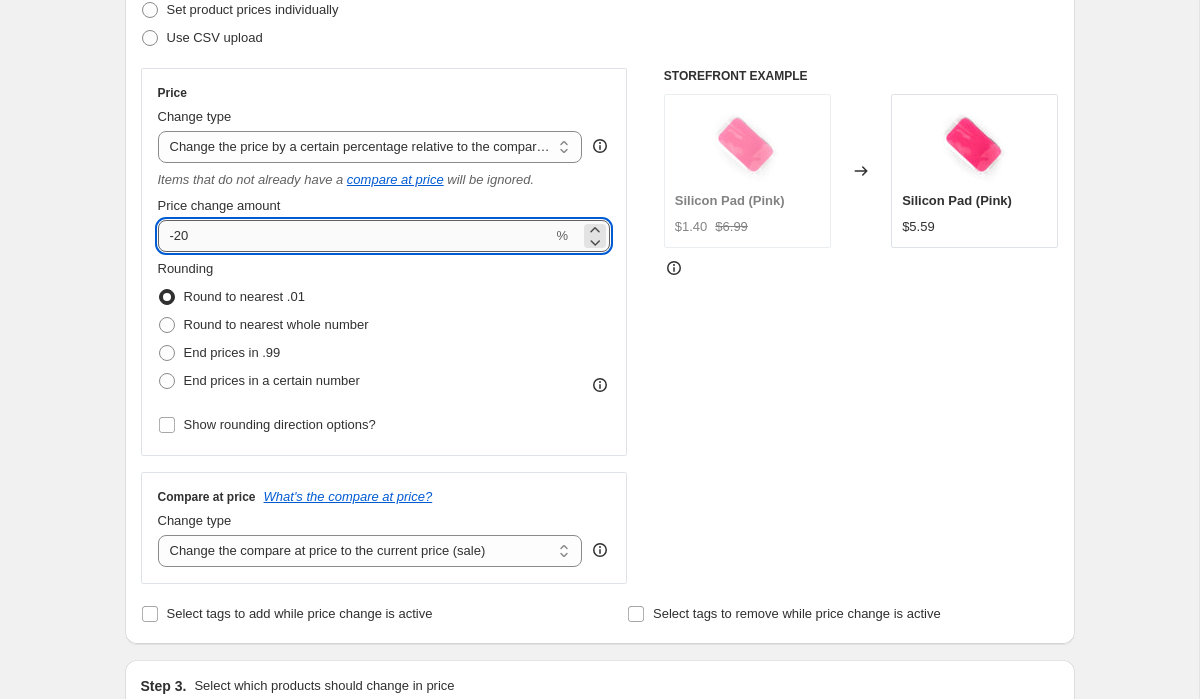 click on "-20" at bounding box center (355, 236) 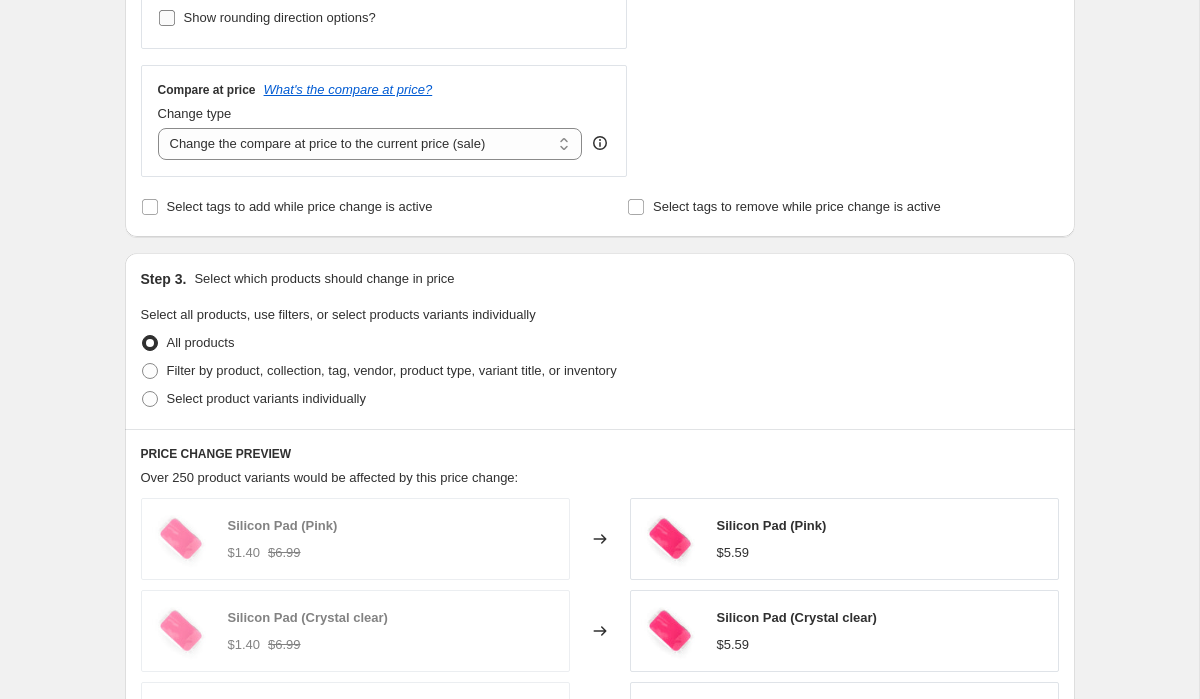 scroll, scrollTop: 777, scrollLeft: 0, axis: vertical 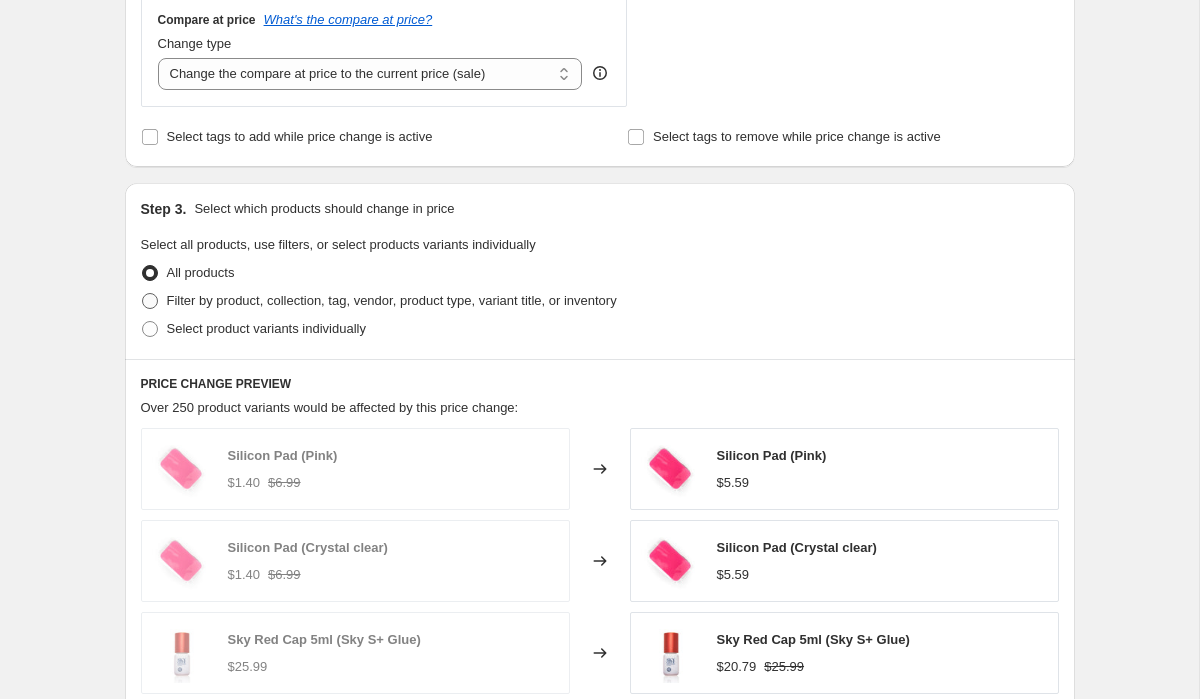type on "-40" 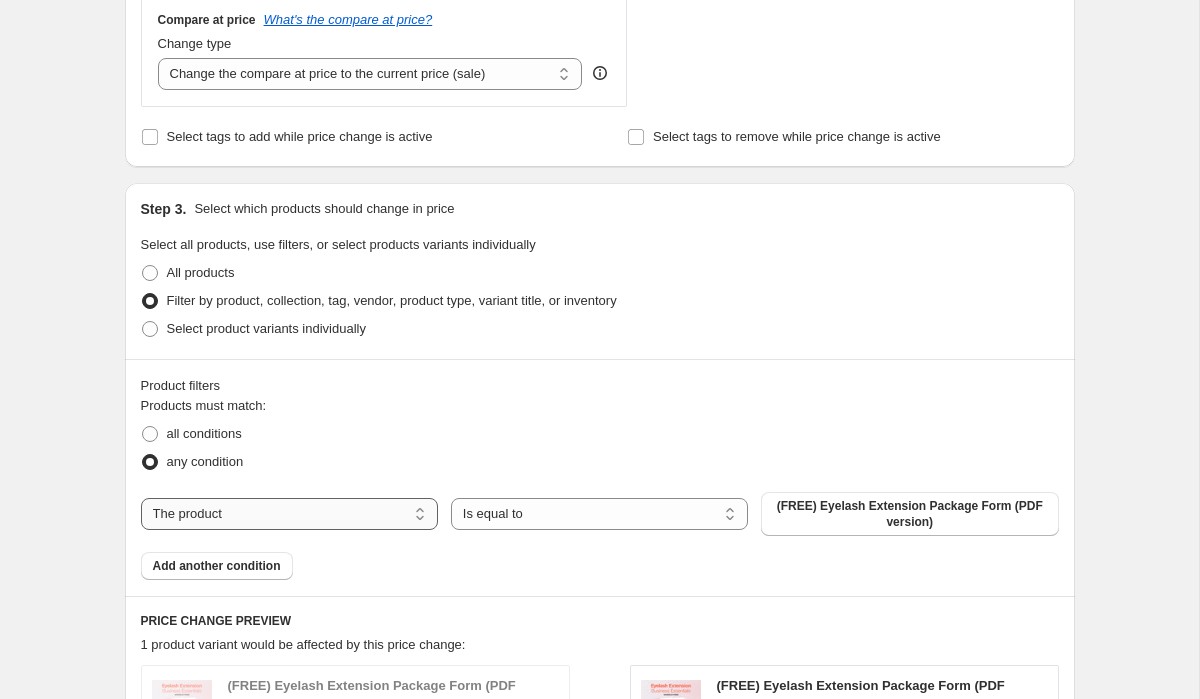 click on "The product The product's collection The product's tag The product's vendor The product's type The product's status The variant's title Inventory quantity" at bounding box center [289, 514] 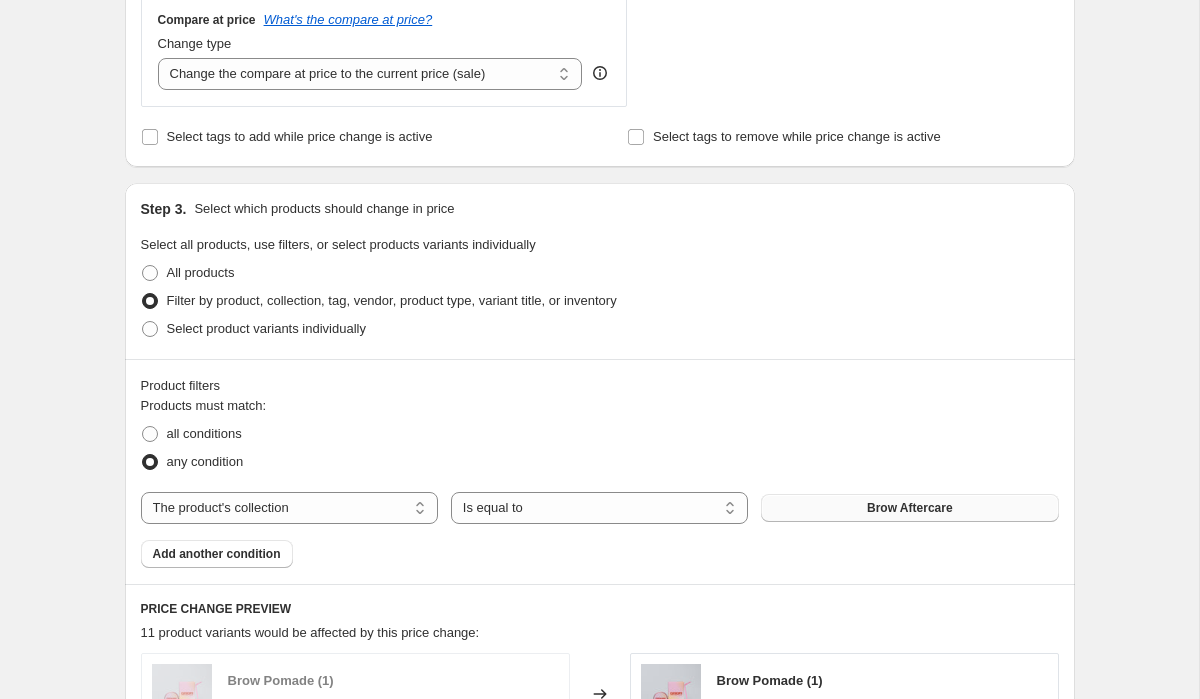 click on "Brow Aftercare" at bounding box center [909, 508] 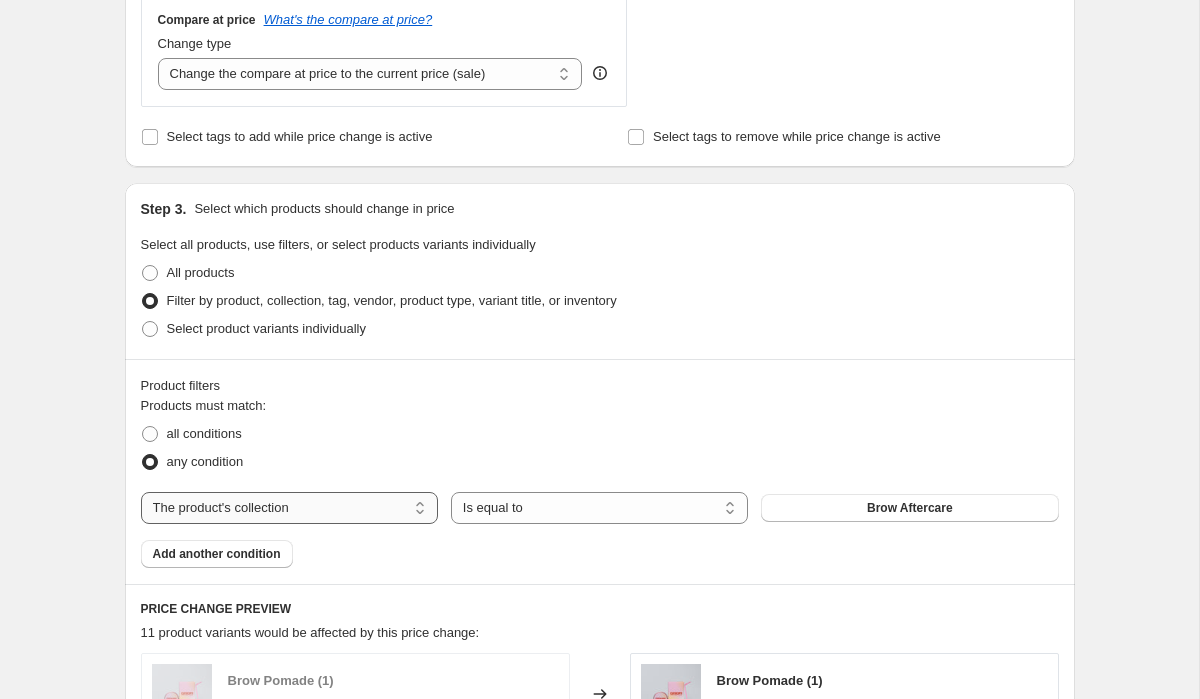 click on "The product The product's collection The product's tag The product's vendor The product's type The product's status The variant's title Inventory quantity" at bounding box center [289, 508] 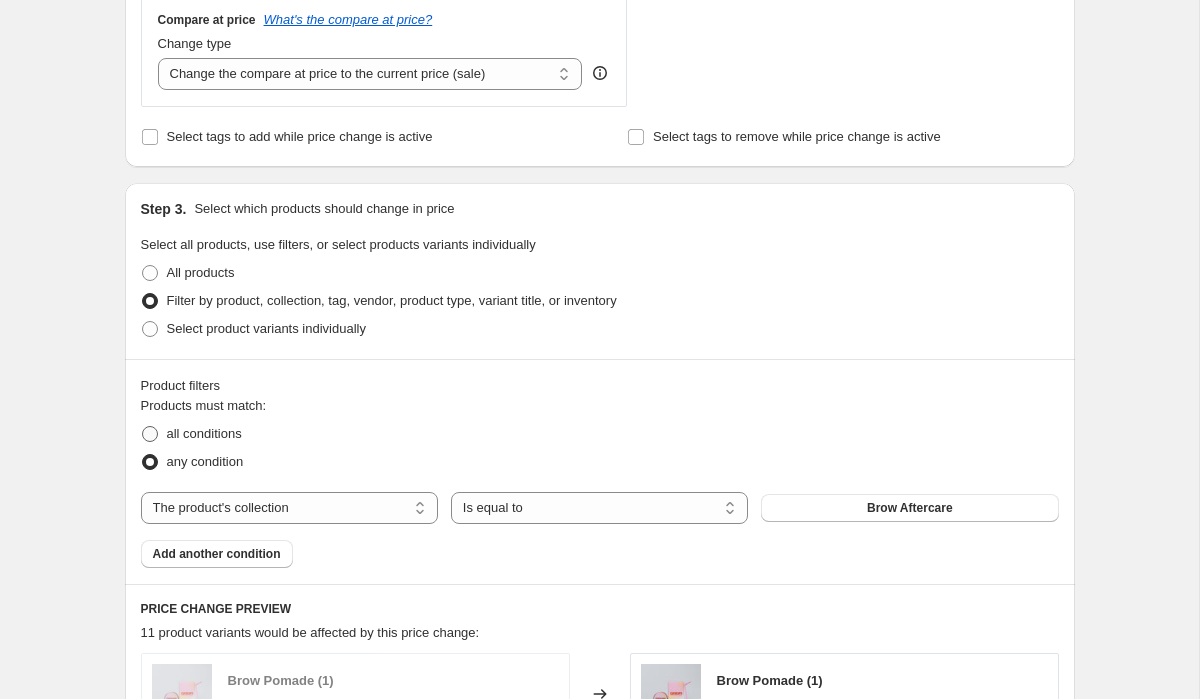 click on "all conditions" at bounding box center [204, 433] 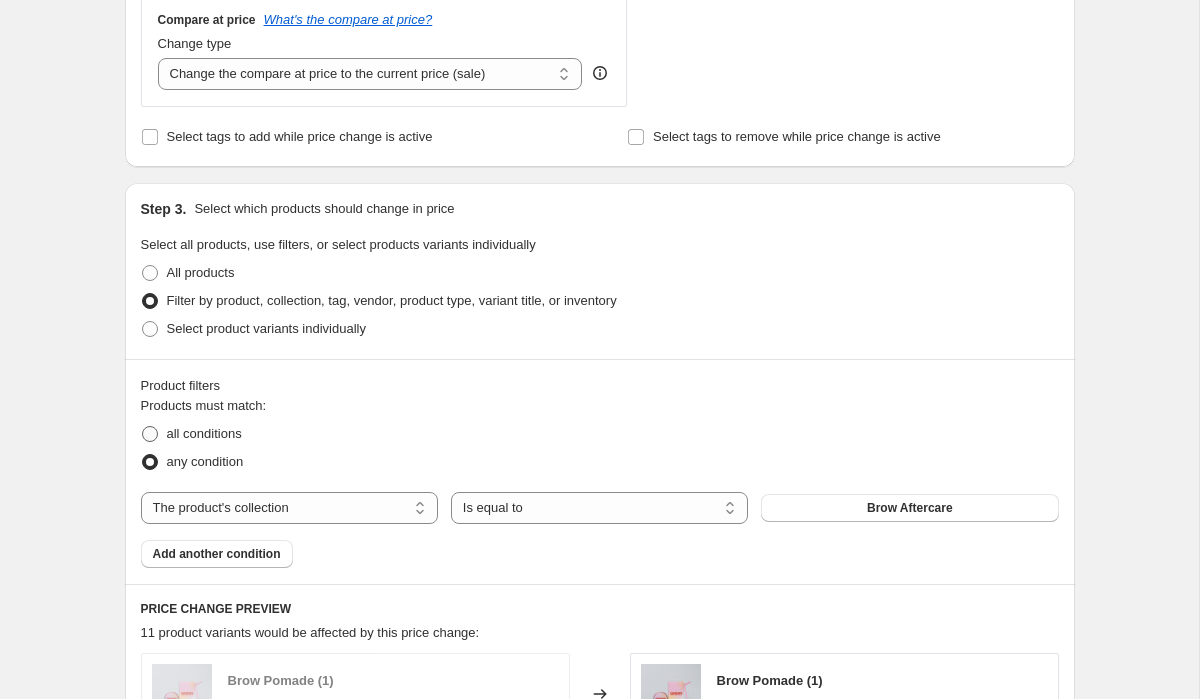 radio on "true" 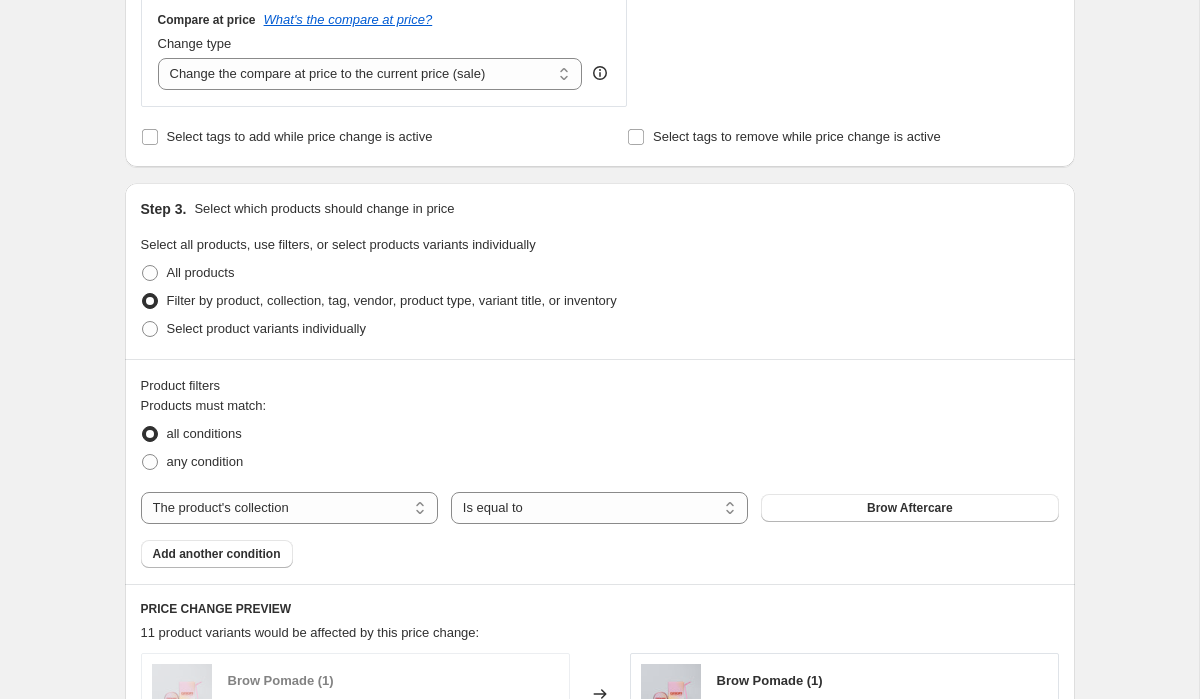 click on "Product filters Products must match: all conditions any condition The product The product's collection The product's tag The product's vendor The product's type The product's status The variant's title Inventory quantity The product's collection Is equal to Is not equal to Is equal to Brow Aftercare Add another condition" at bounding box center (600, 471) 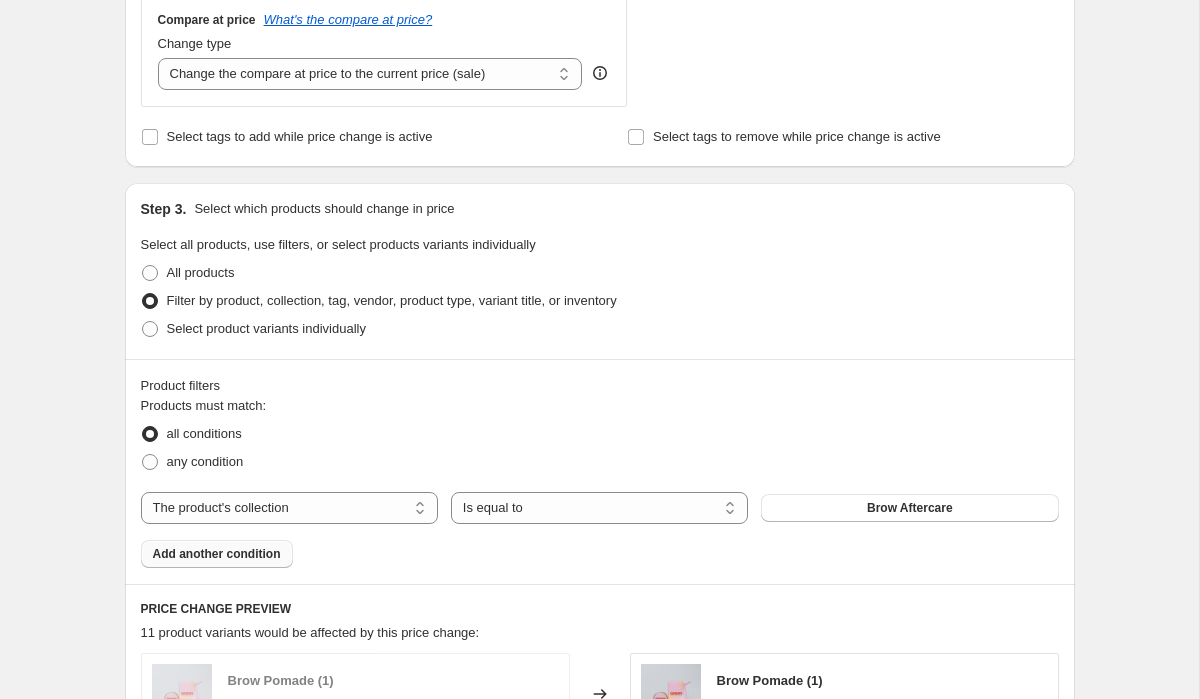 click on "Add another condition" at bounding box center (217, 554) 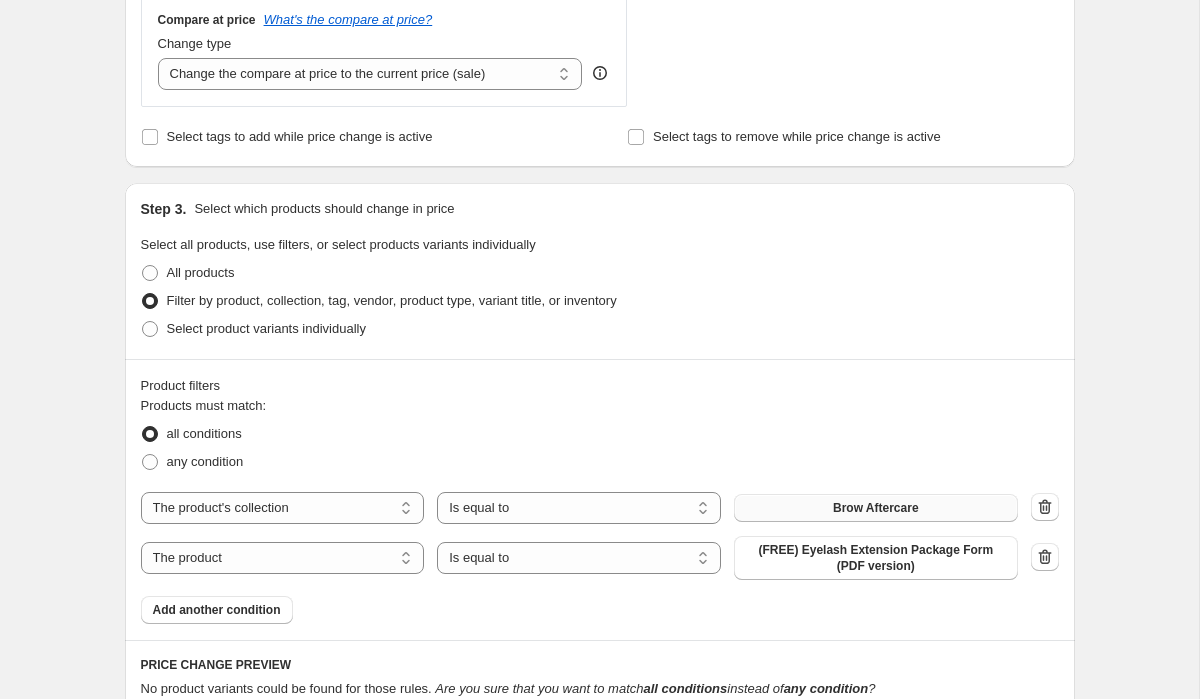 click on "Brow Aftercare" at bounding box center [876, 508] 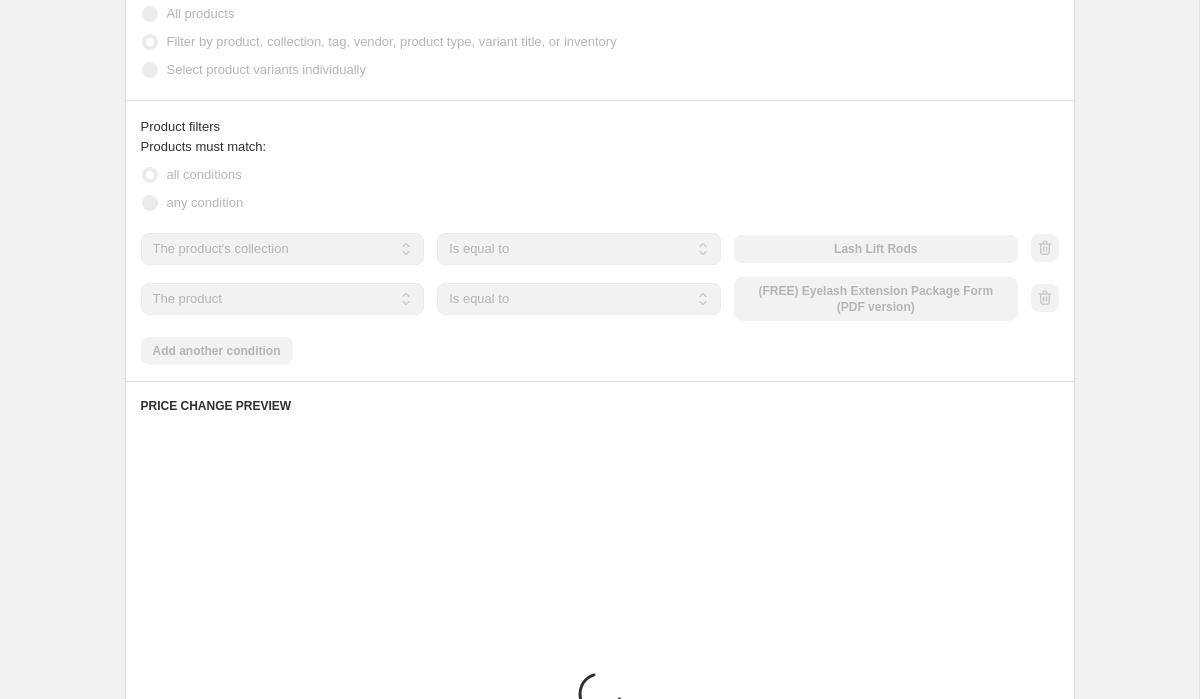 scroll, scrollTop: 1090, scrollLeft: 0, axis: vertical 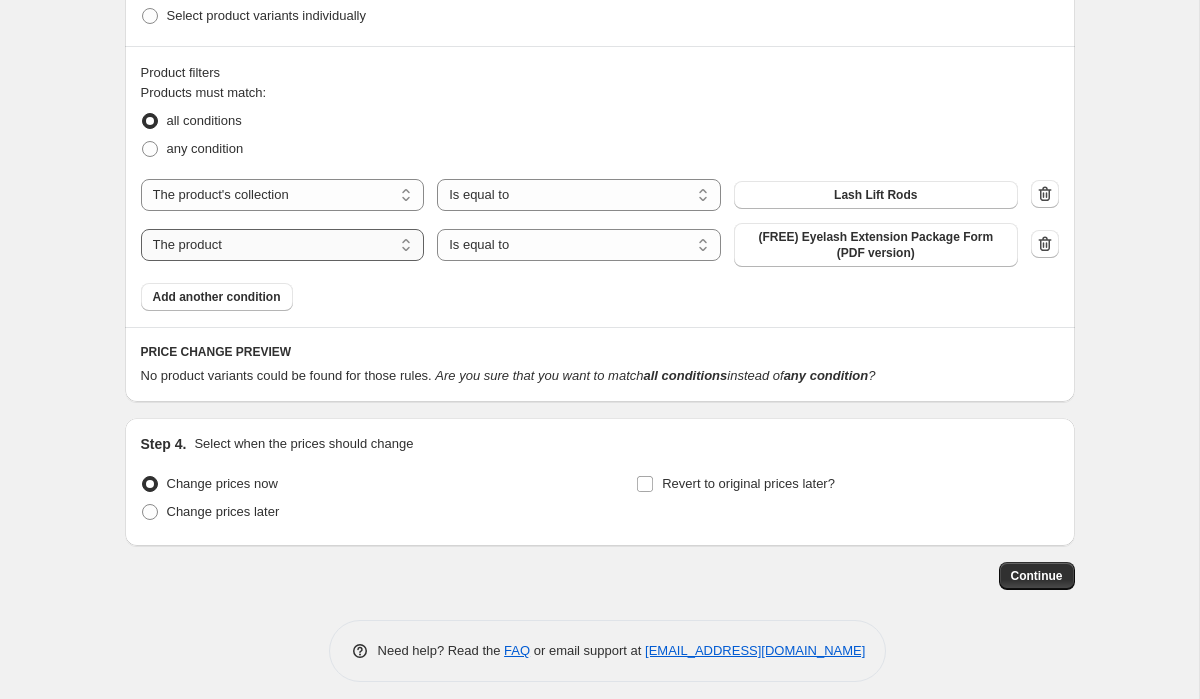 click on "The product The product's collection The product's tag The product's vendor The product's type The product's status The variant's title Inventory quantity" at bounding box center (283, 245) 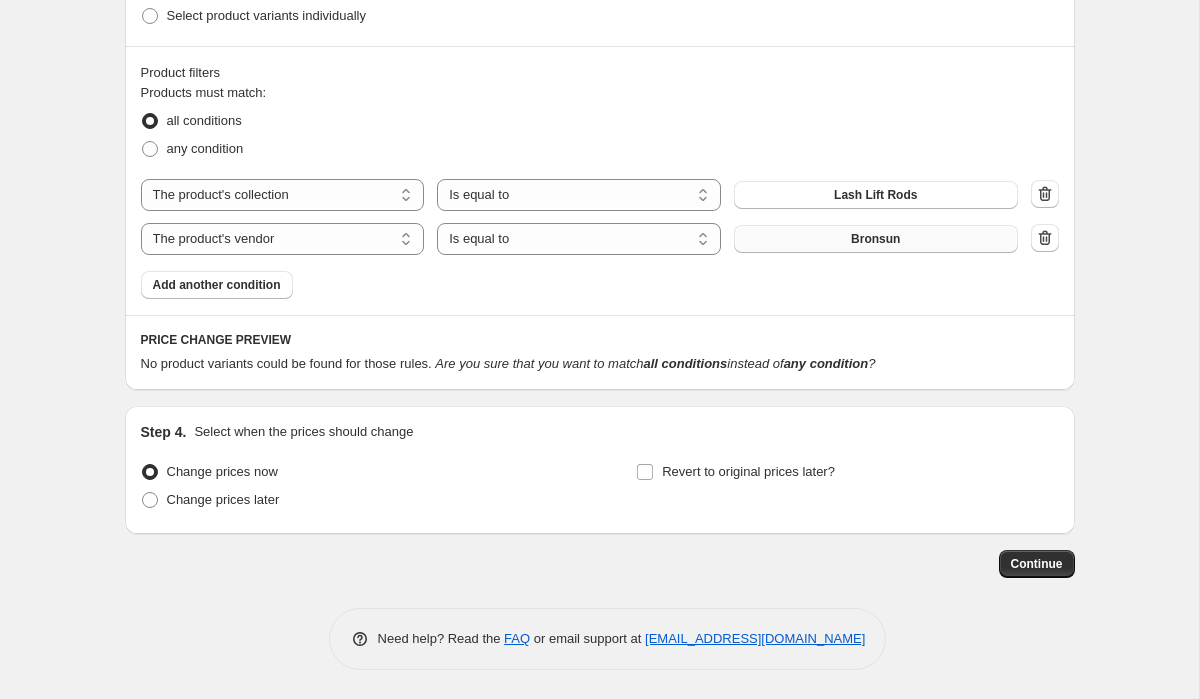 click on "Bronsun" at bounding box center [876, 239] 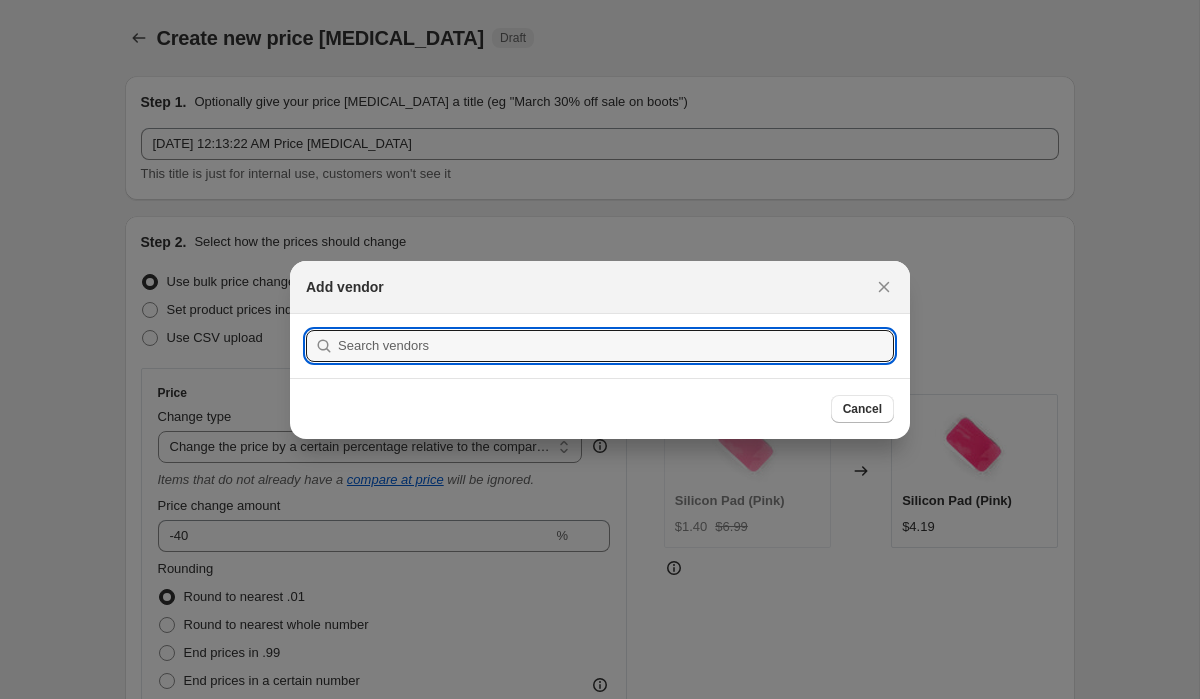scroll, scrollTop: 0, scrollLeft: 0, axis: both 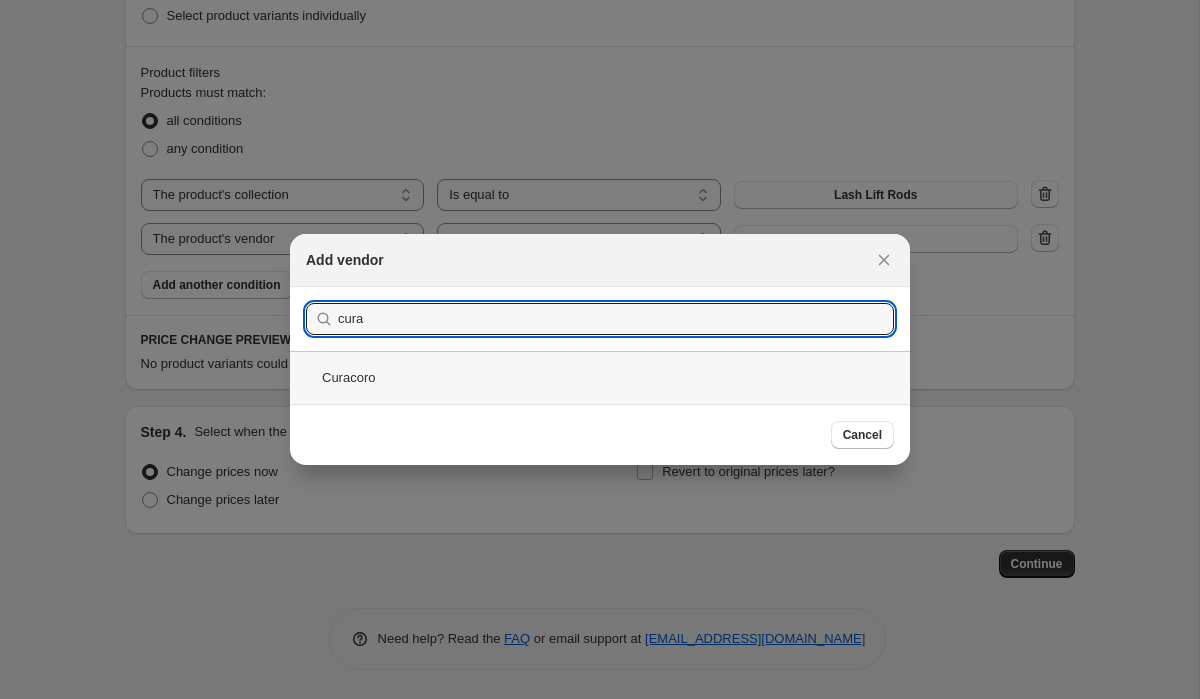 type on "cura" 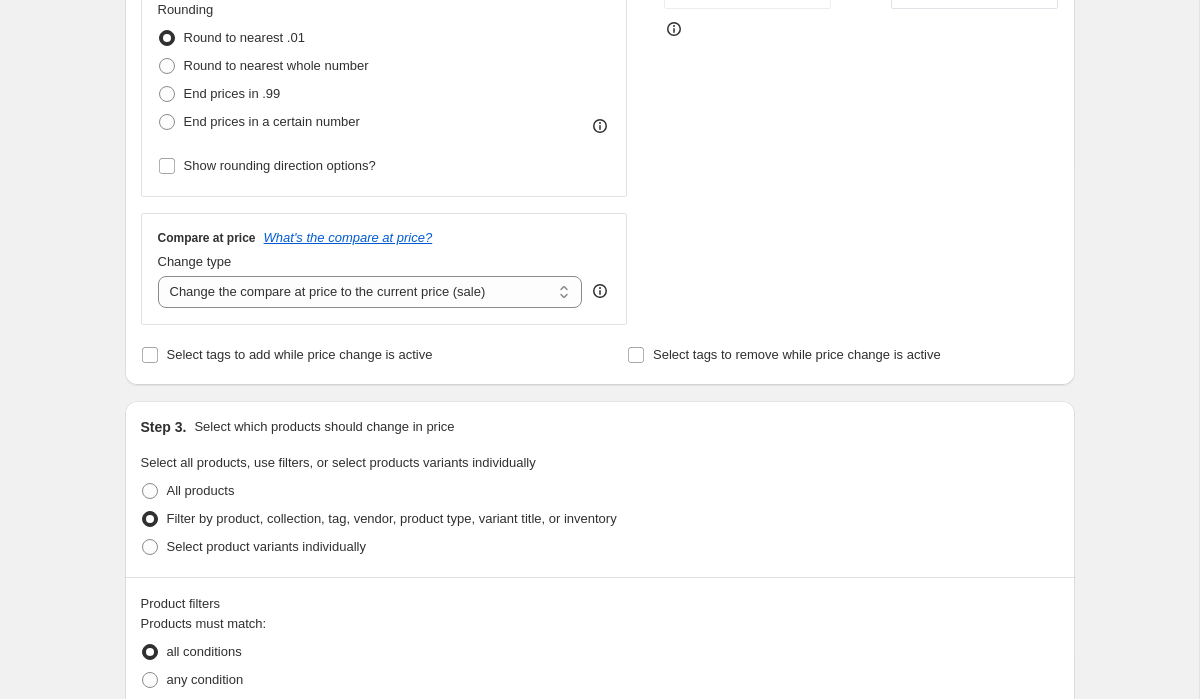scroll, scrollTop: 482, scrollLeft: 0, axis: vertical 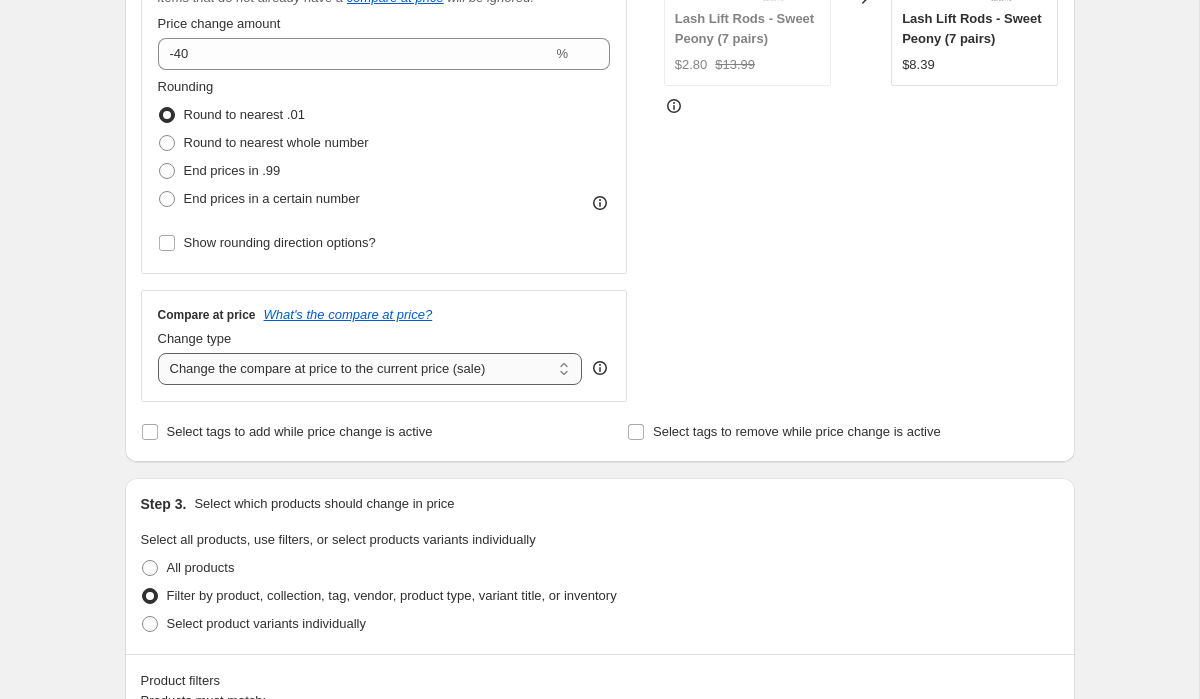 click on "Change the compare at price to the current price (sale) Change the compare at price to a certain amount Change the compare at price by a certain amount Change the compare at price by a certain percentage Change the compare at price by a certain amount relative to the actual price Change the compare at price by a certain percentage relative to the actual price Don't change the compare at price Remove the compare at price" at bounding box center [370, 369] 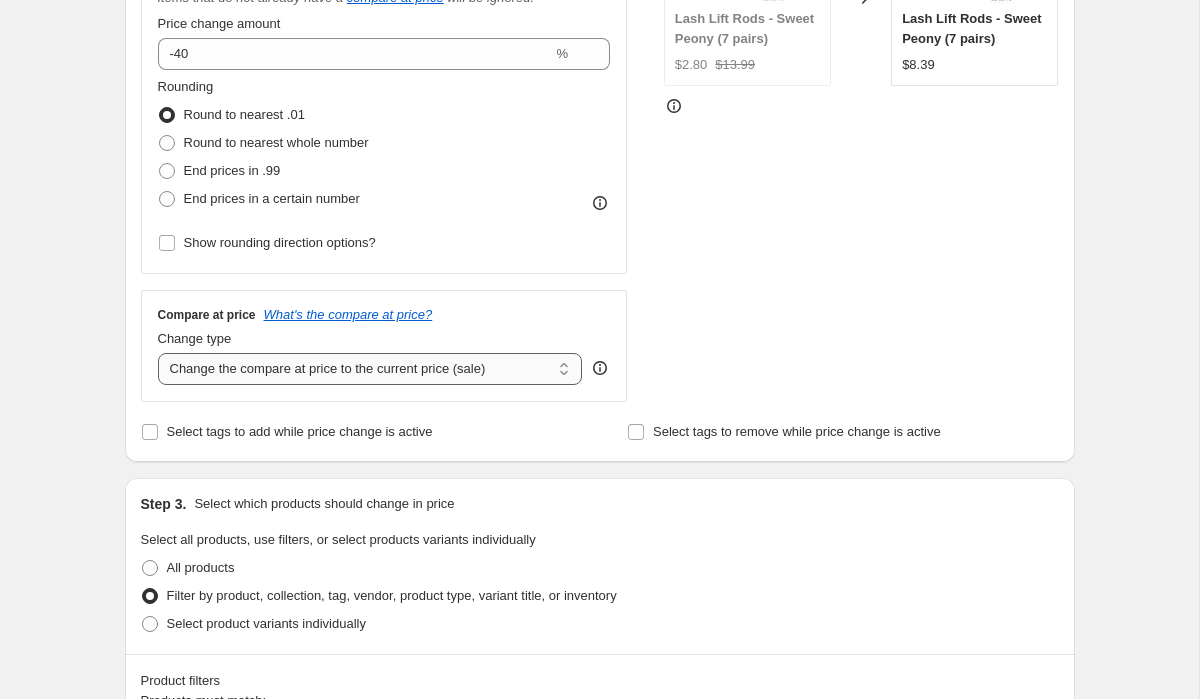 select on "no_change" 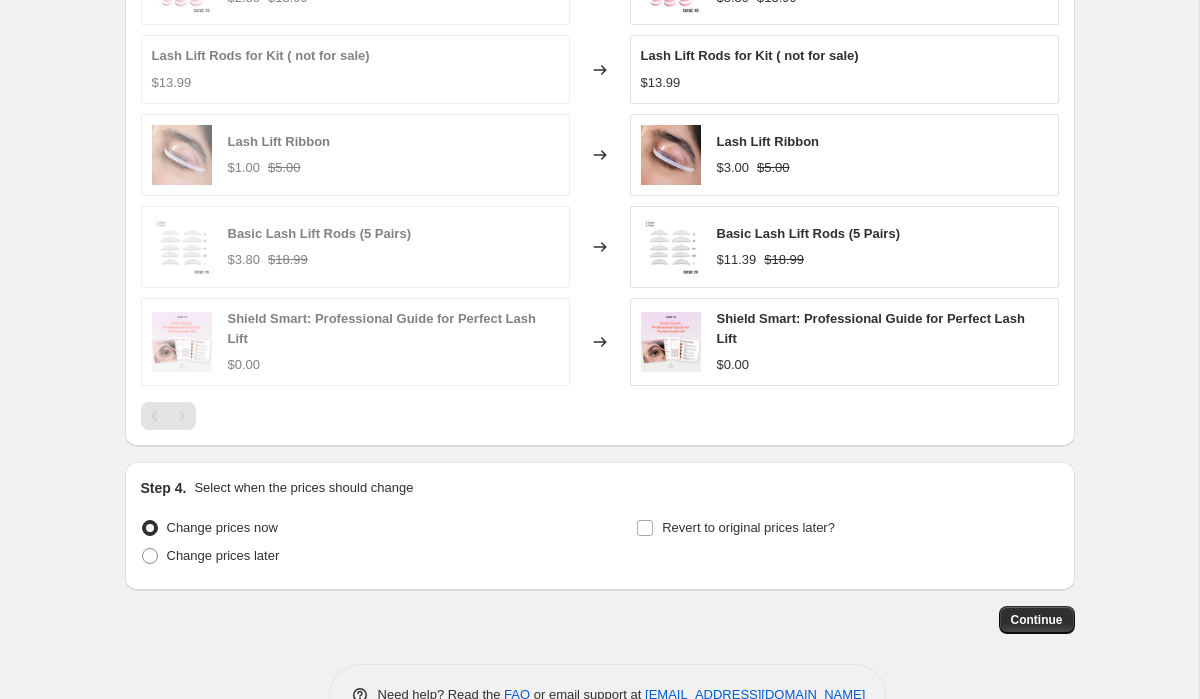 scroll, scrollTop: 1588, scrollLeft: 0, axis: vertical 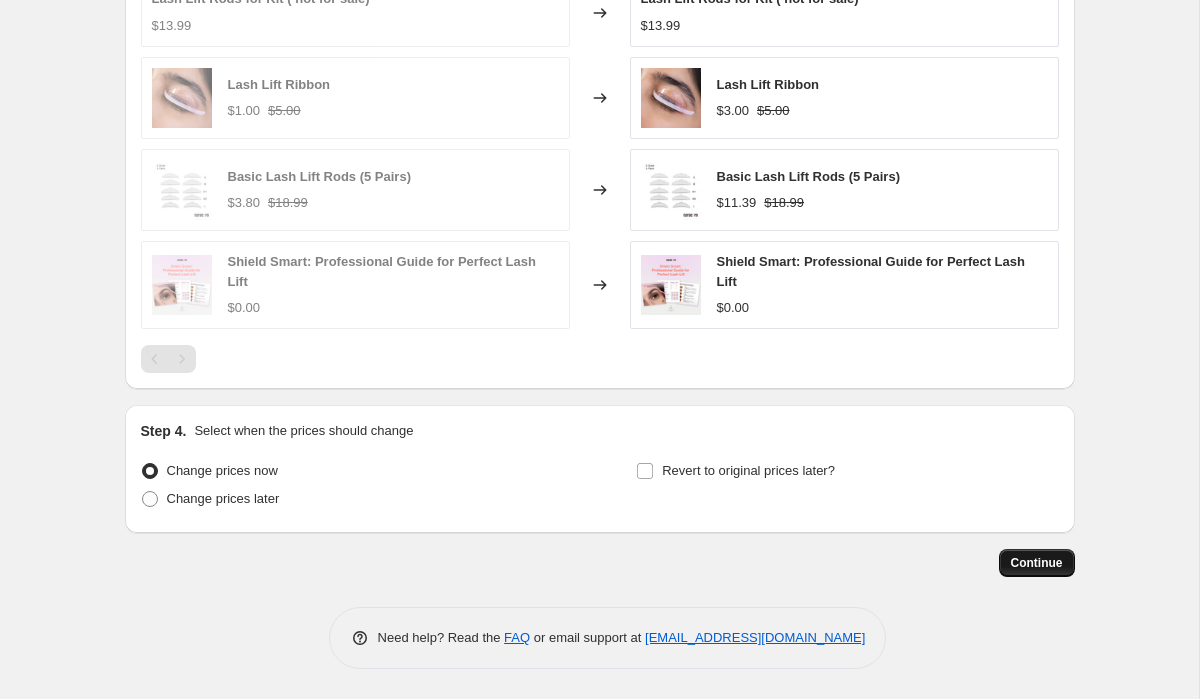 click on "Continue" at bounding box center (1037, 563) 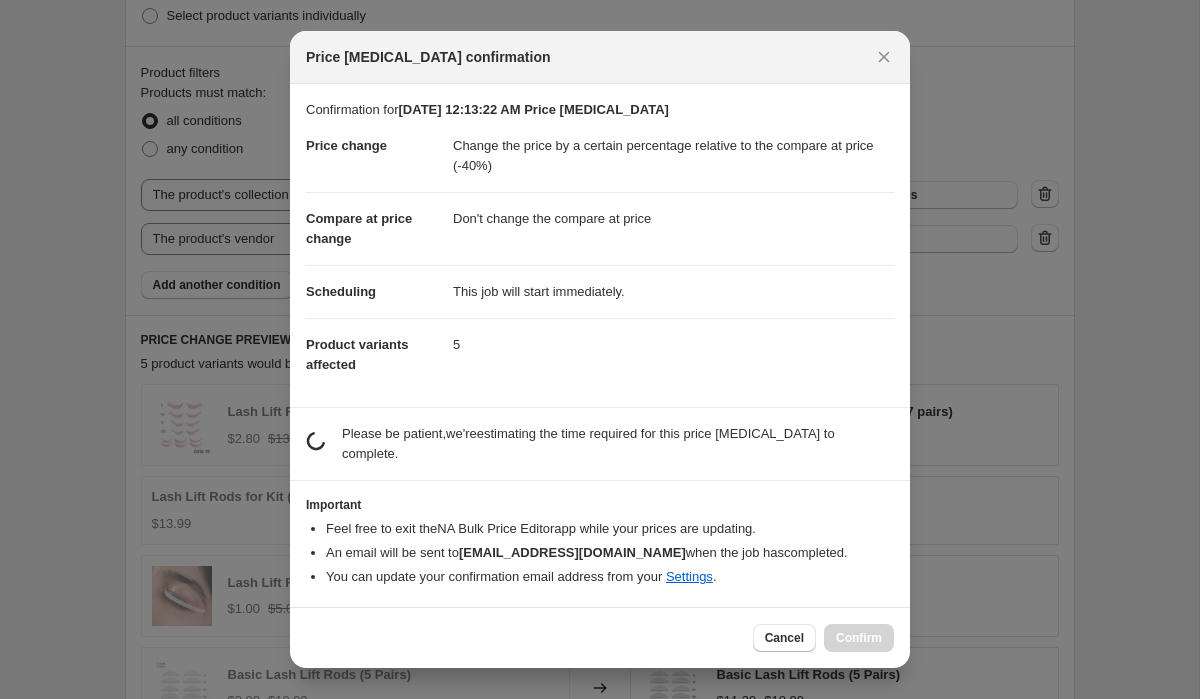 scroll, scrollTop: 1588, scrollLeft: 0, axis: vertical 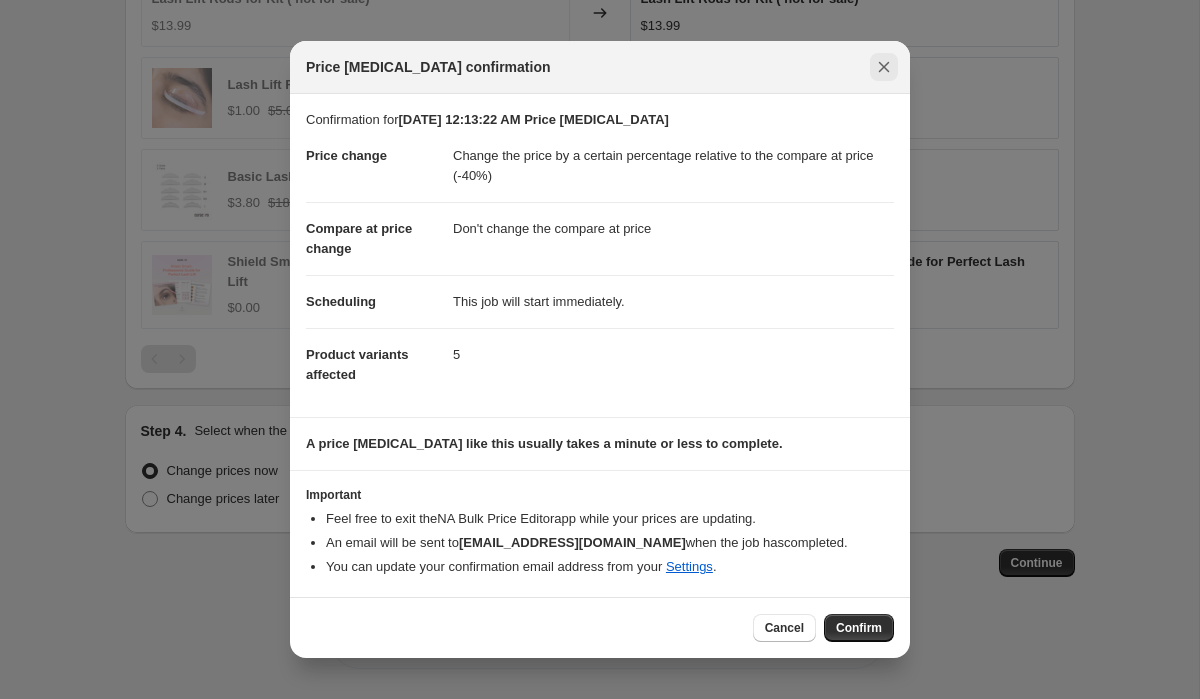 click 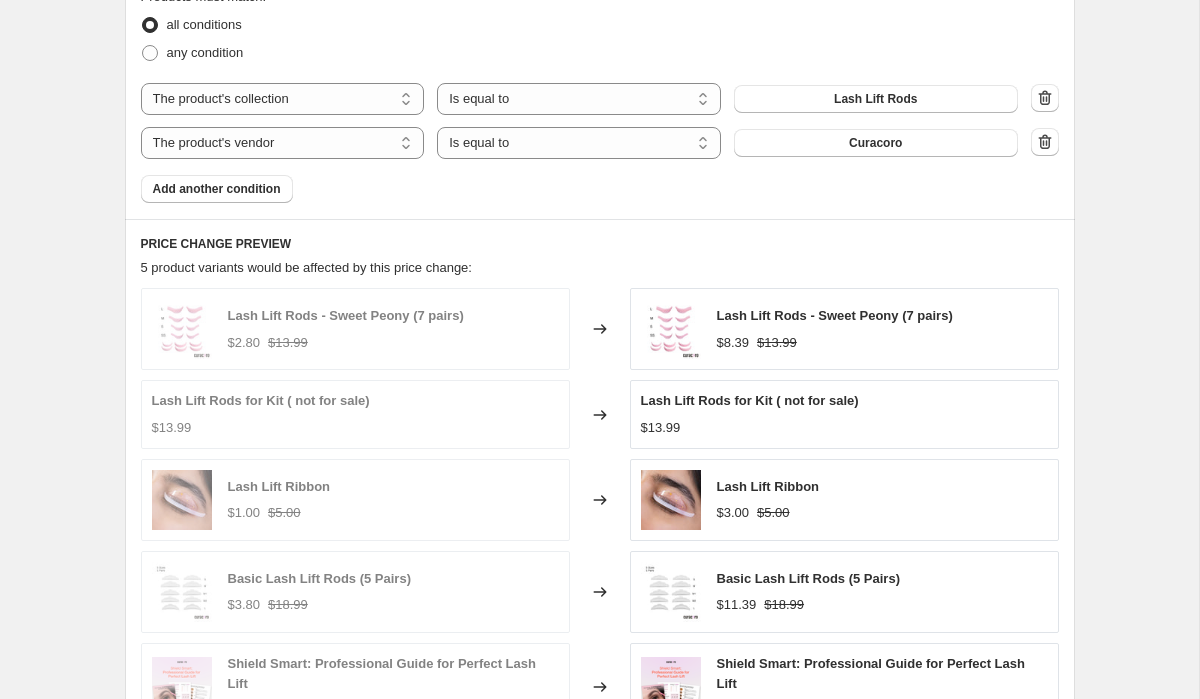 scroll, scrollTop: 1178, scrollLeft: 0, axis: vertical 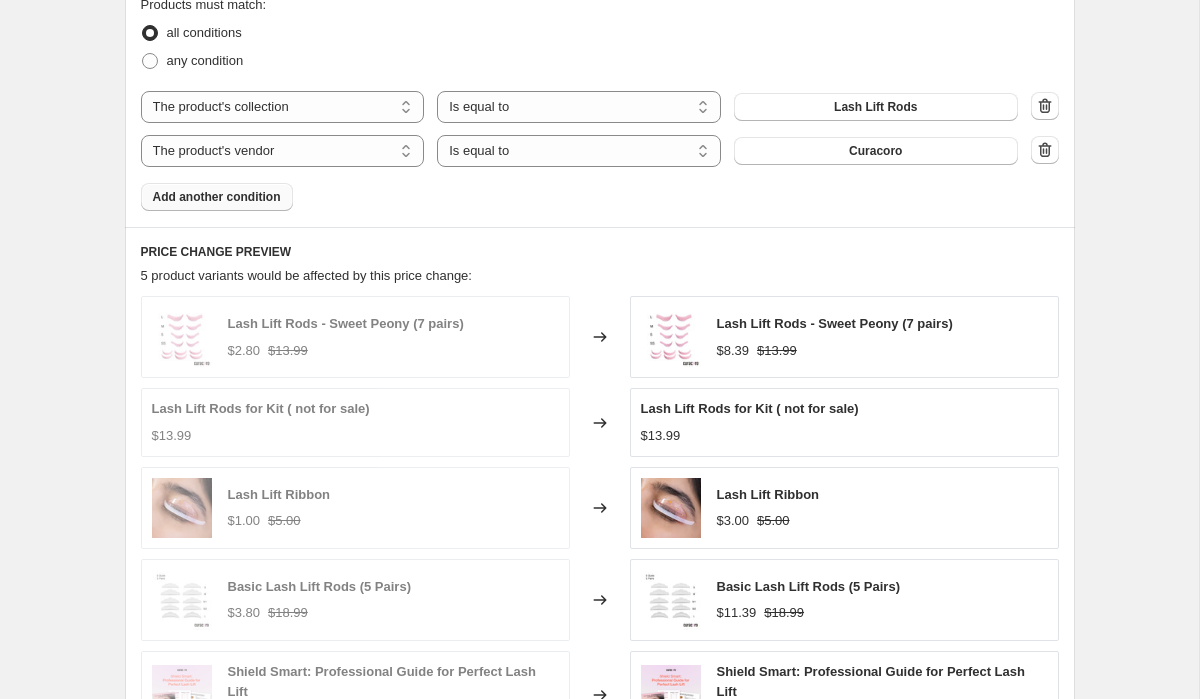click on "Add another condition" at bounding box center [217, 197] 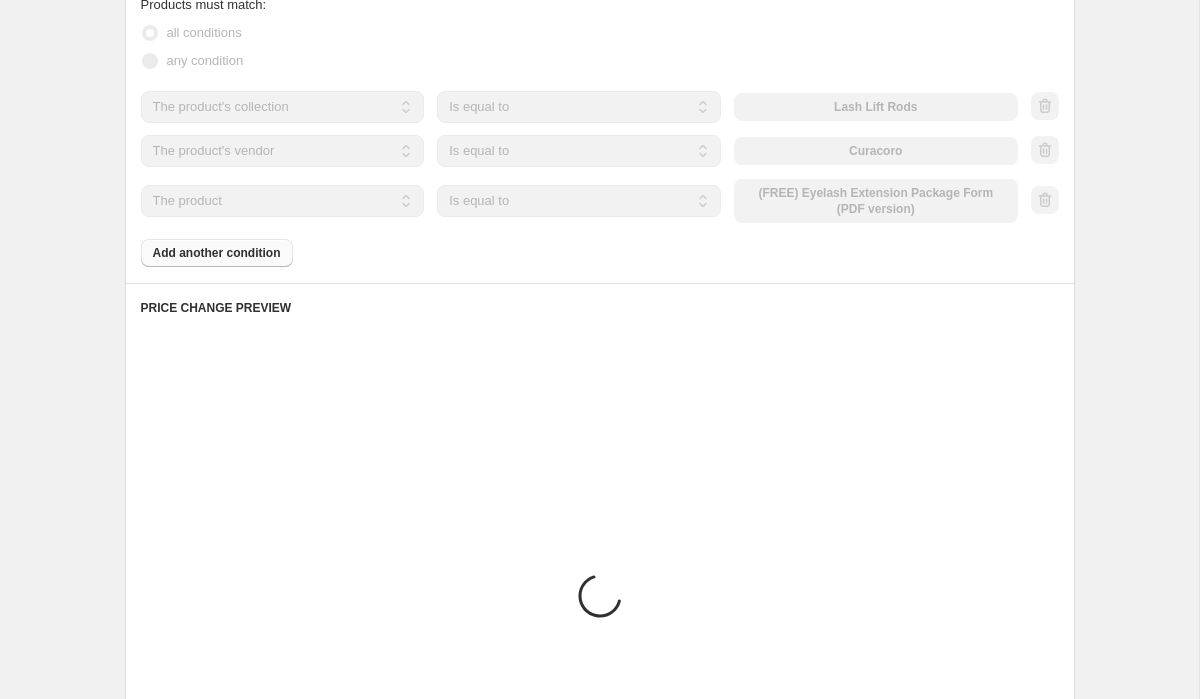 scroll, scrollTop: 1147, scrollLeft: 0, axis: vertical 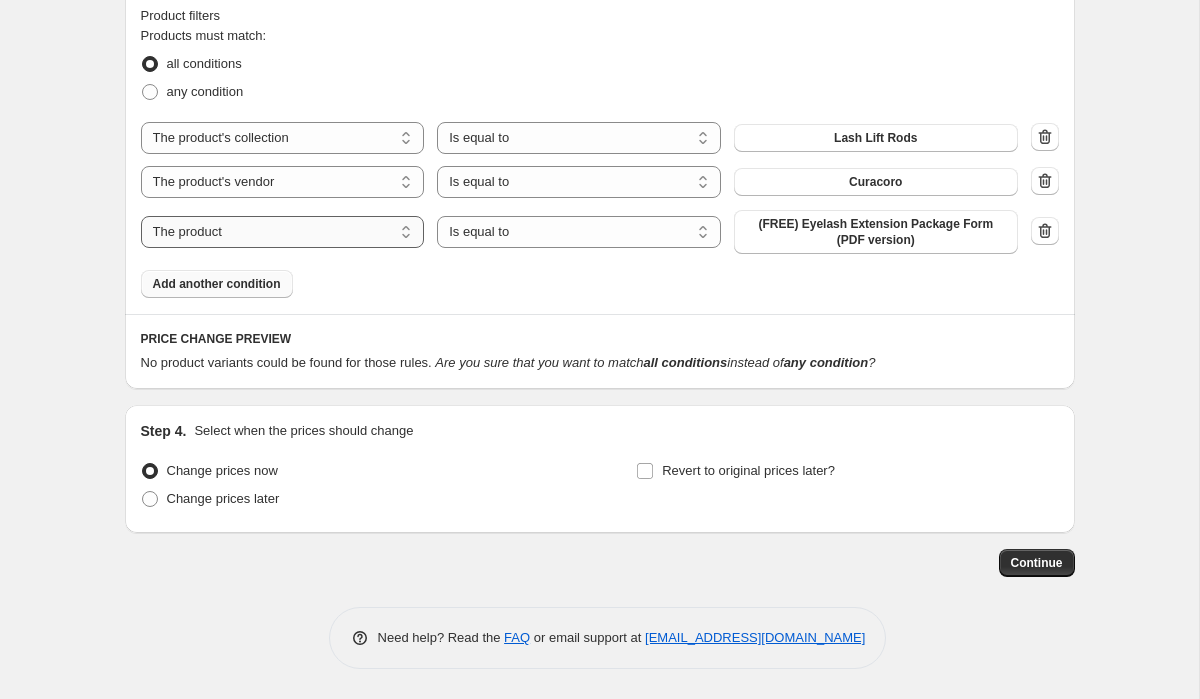 click on "The product The product's collection The product's tag The product's vendor The product's type The product's status The variant's title Inventory quantity" at bounding box center (283, 232) 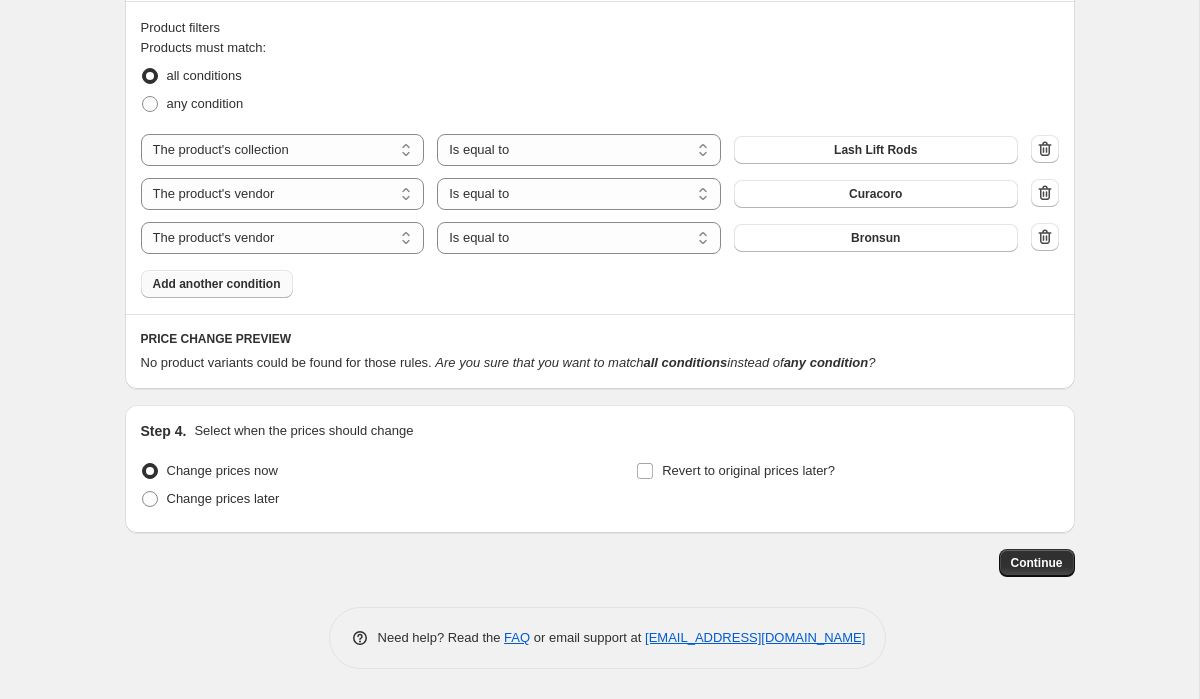 scroll, scrollTop: 1135, scrollLeft: 0, axis: vertical 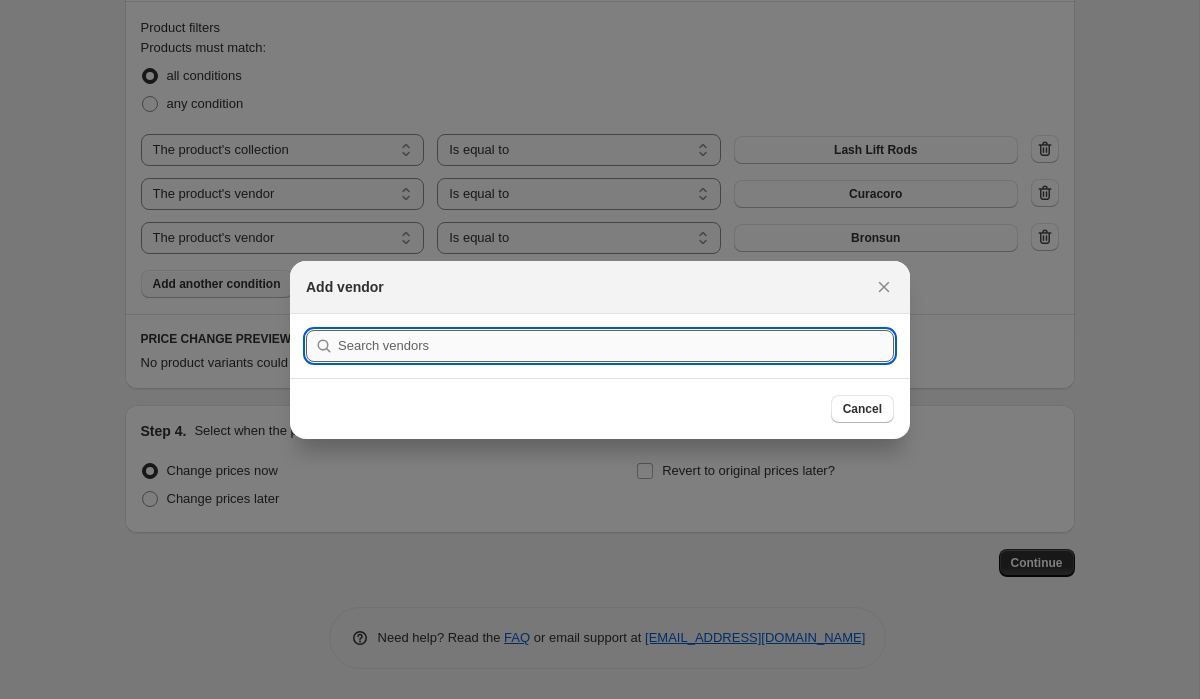 click at bounding box center (616, 346) 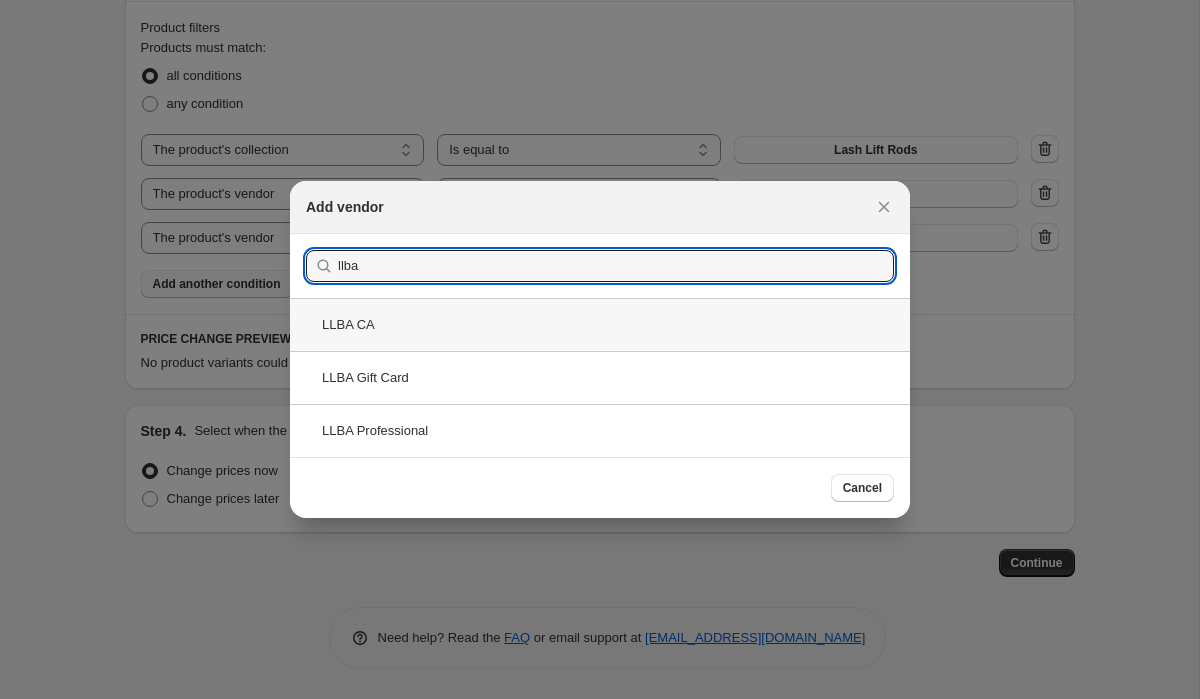 type on "llba" 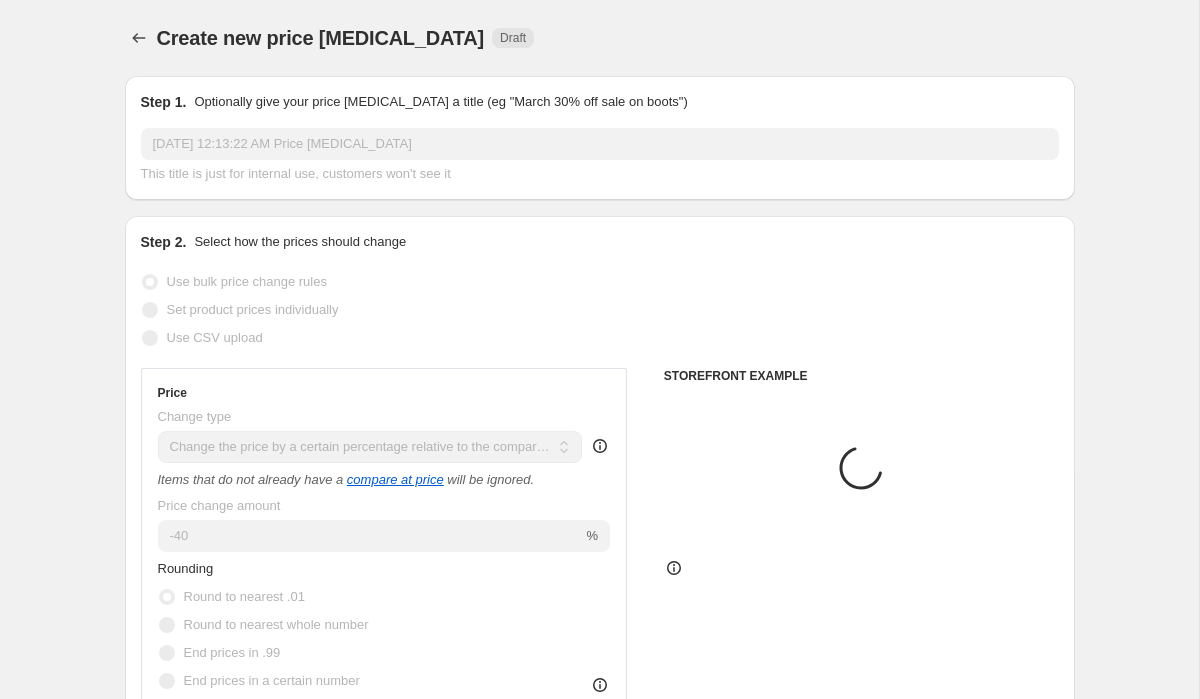 scroll, scrollTop: 1135, scrollLeft: 0, axis: vertical 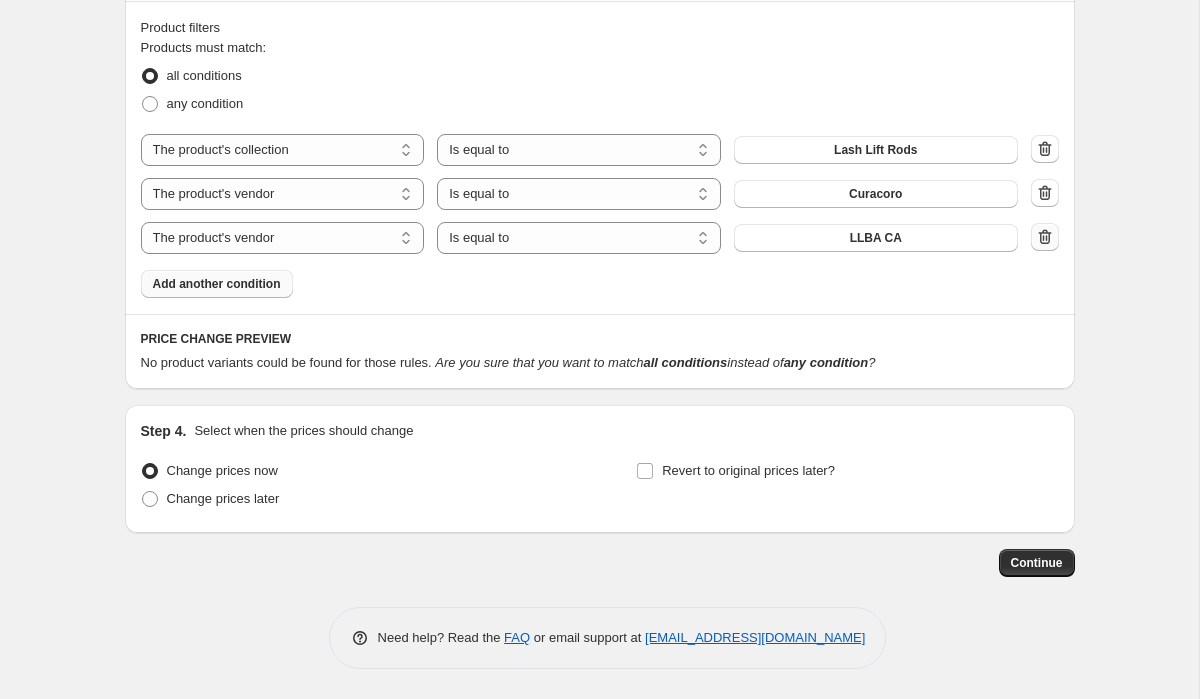 click 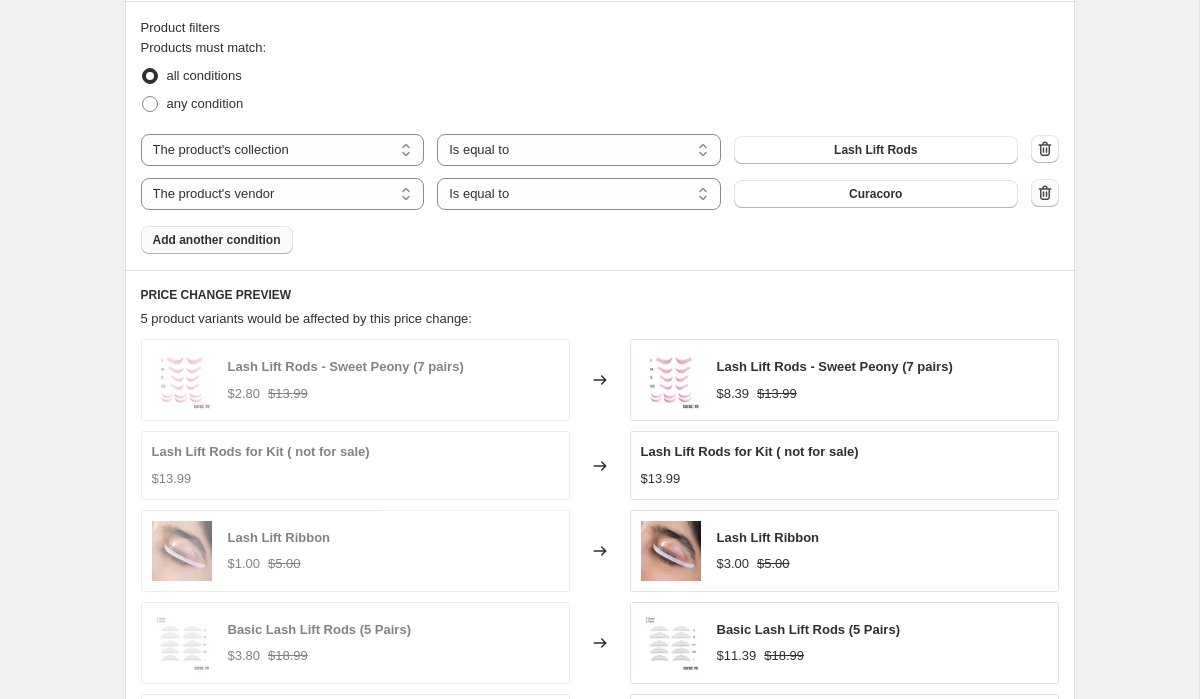 click 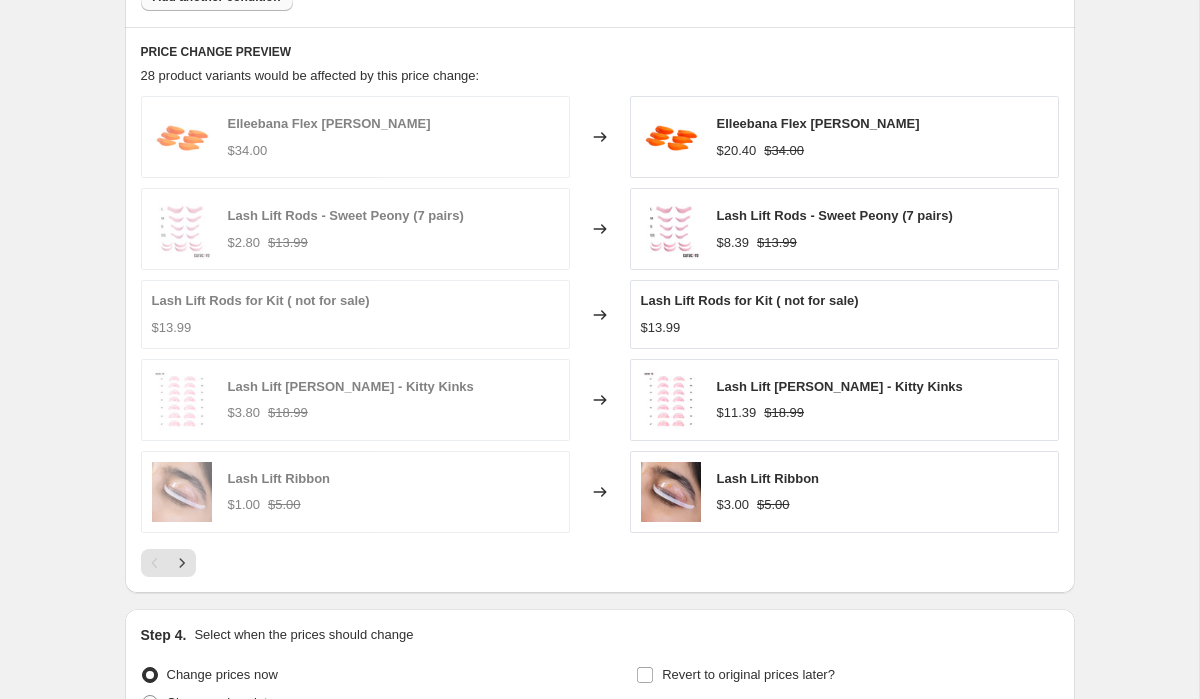 scroll, scrollTop: 1326, scrollLeft: 0, axis: vertical 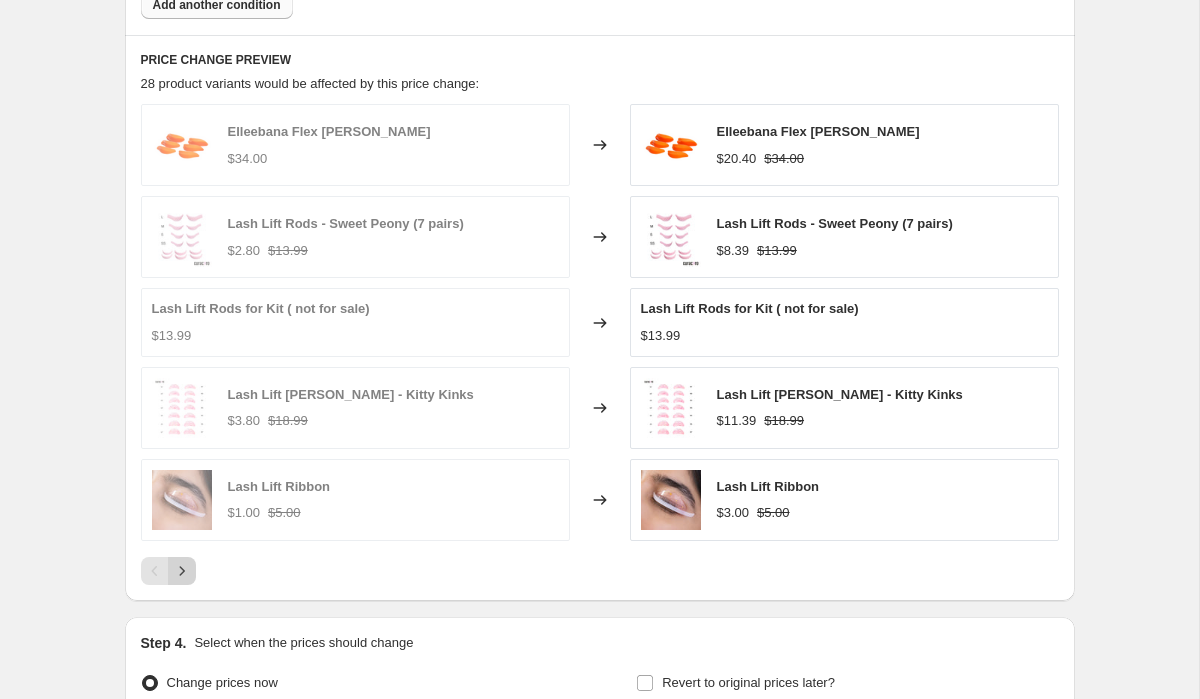 click 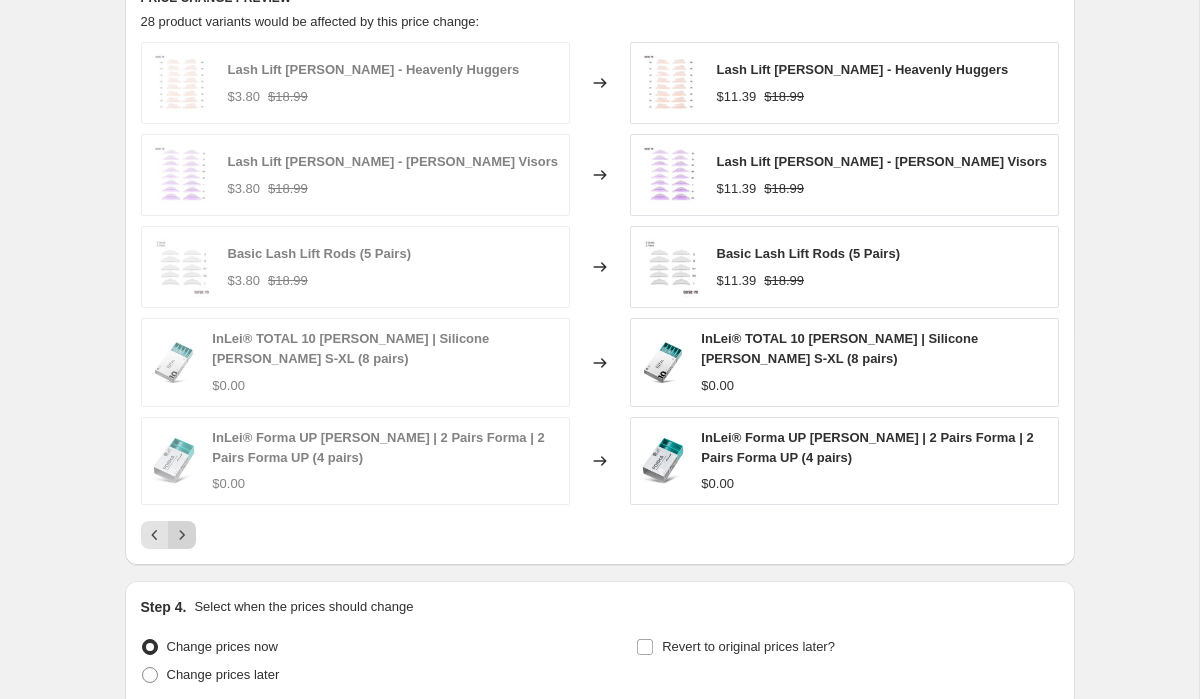 scroll, scrollTop: 1424, scrollLeft: 0, axis: vertical 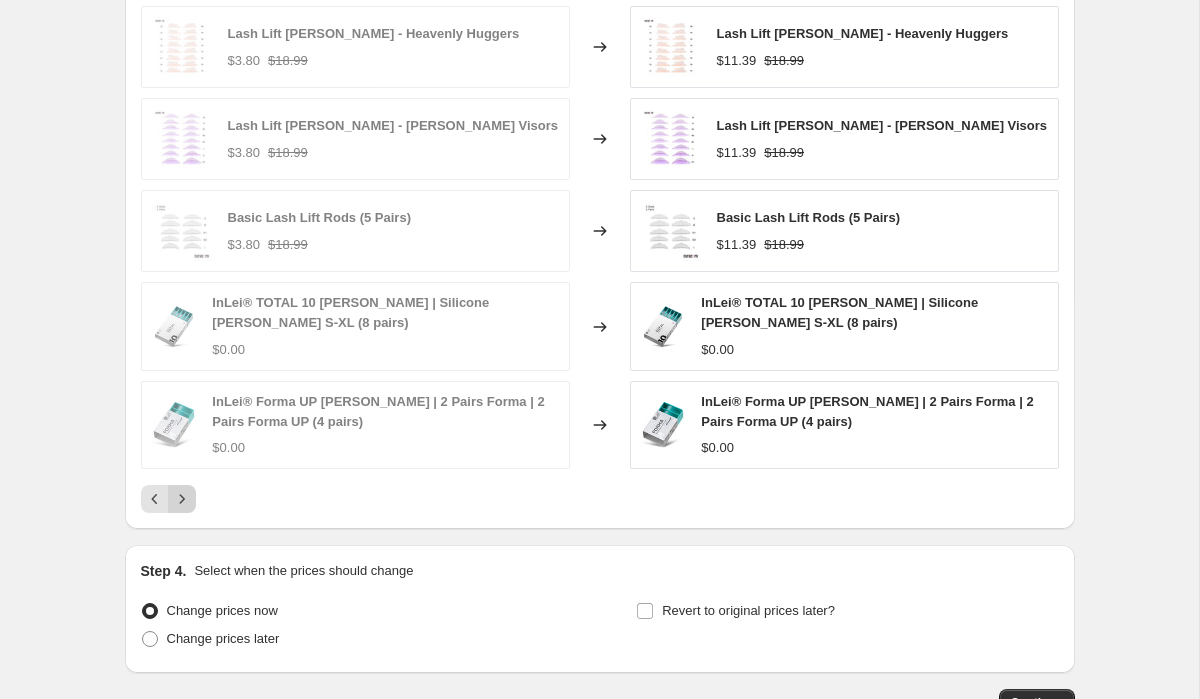 click 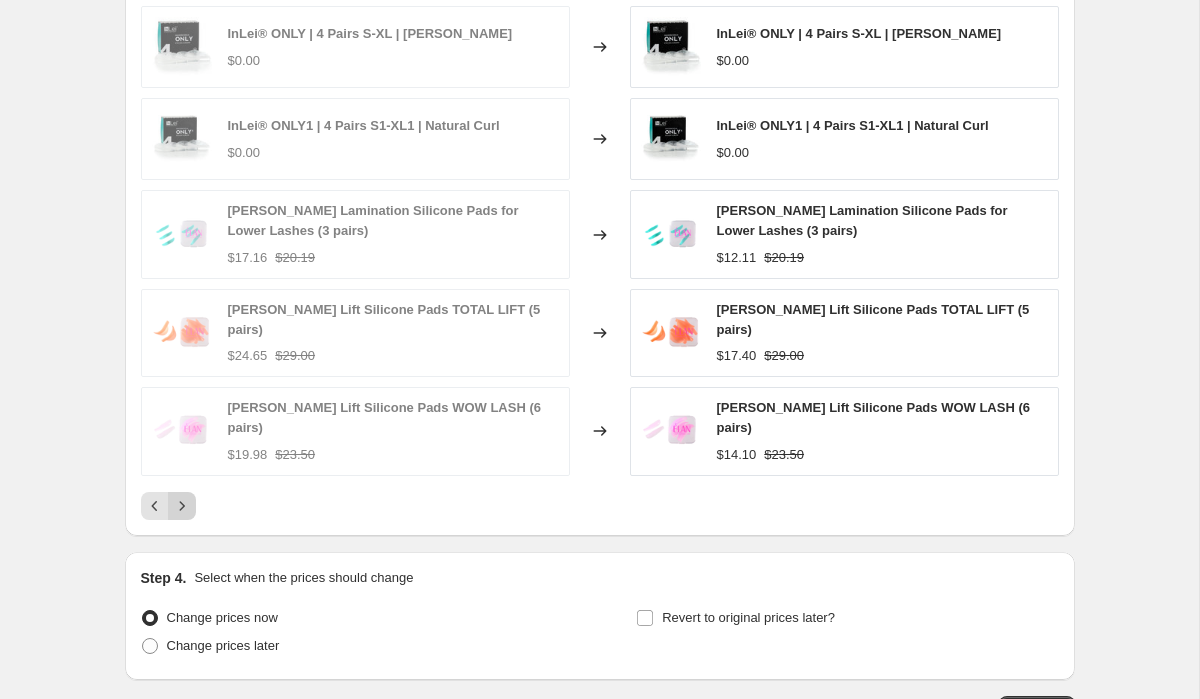 click 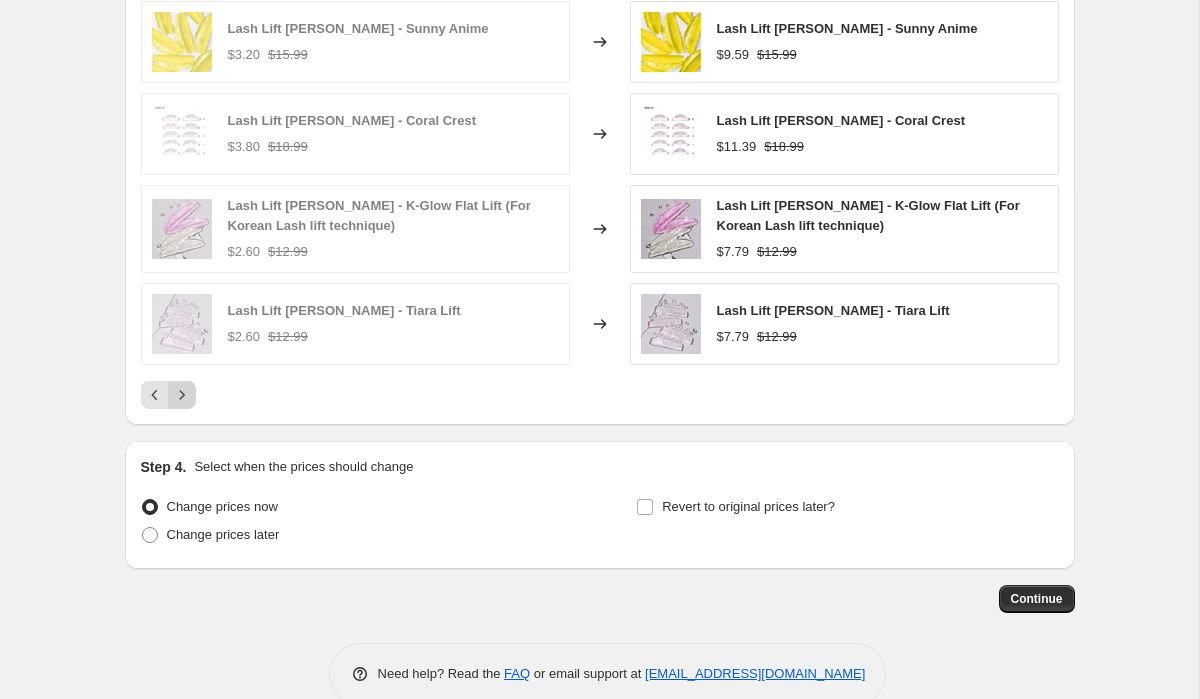 scroll, scrollTop: 1564, scrollLeft: 0, axis: vertical 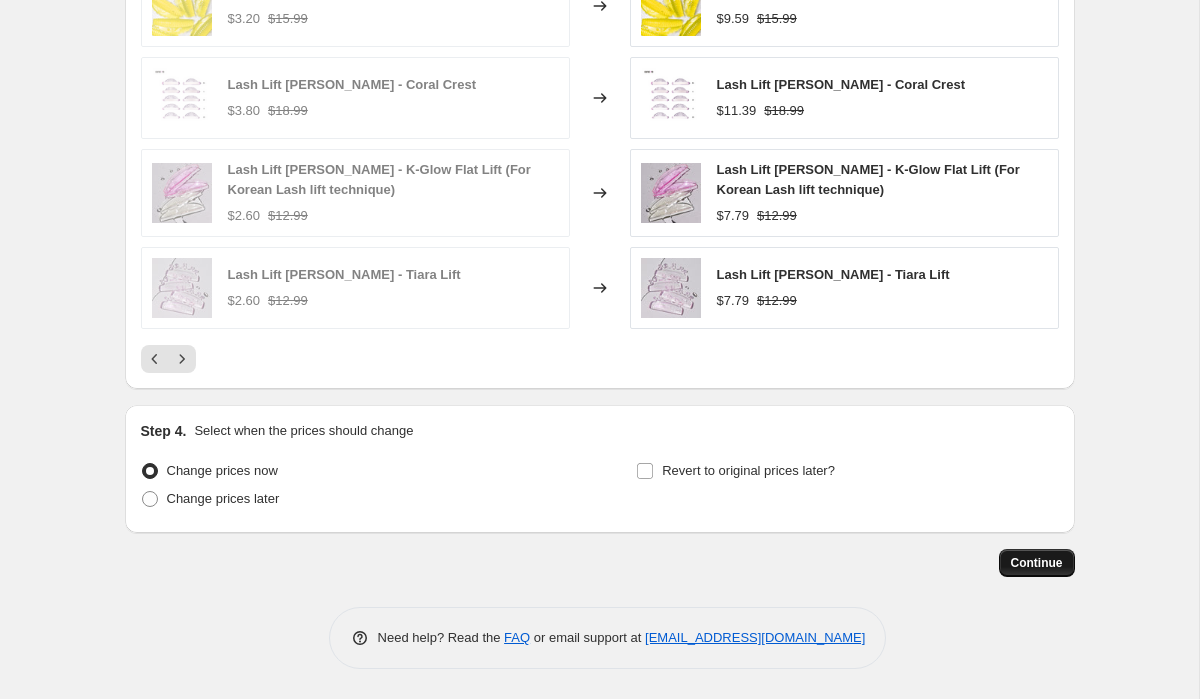 click on "Continue" at bounding box center [1037, 563] 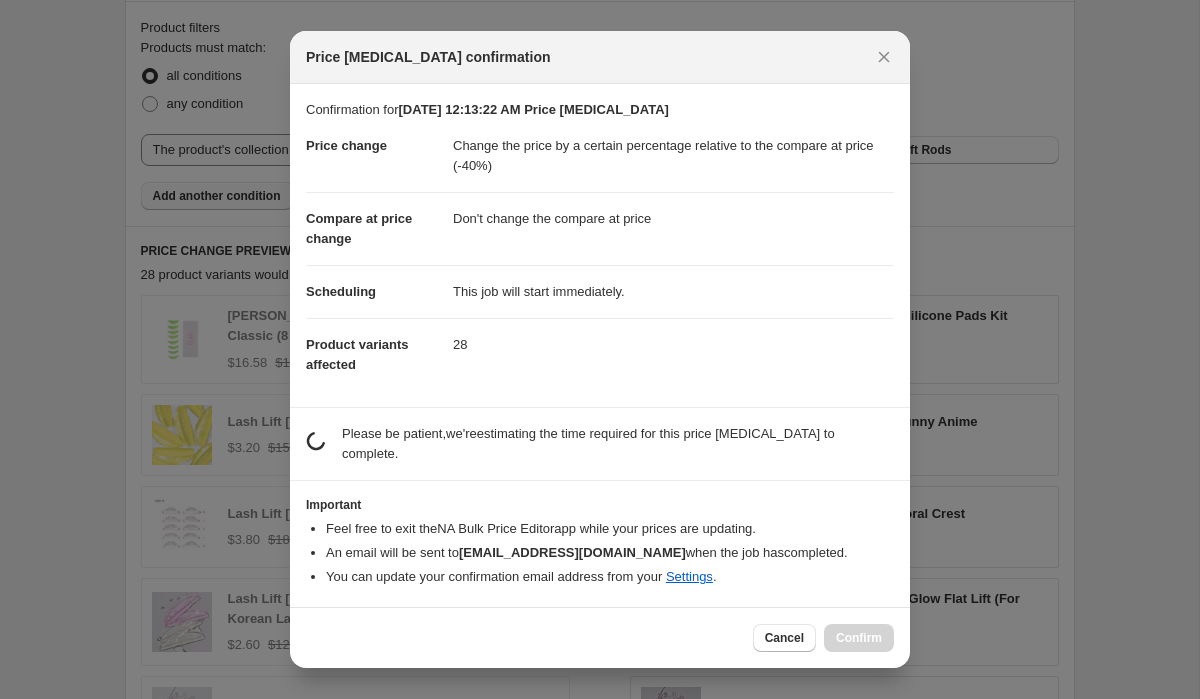 scroll, scrollTop: 0, scrollLeft: 0, axis: both 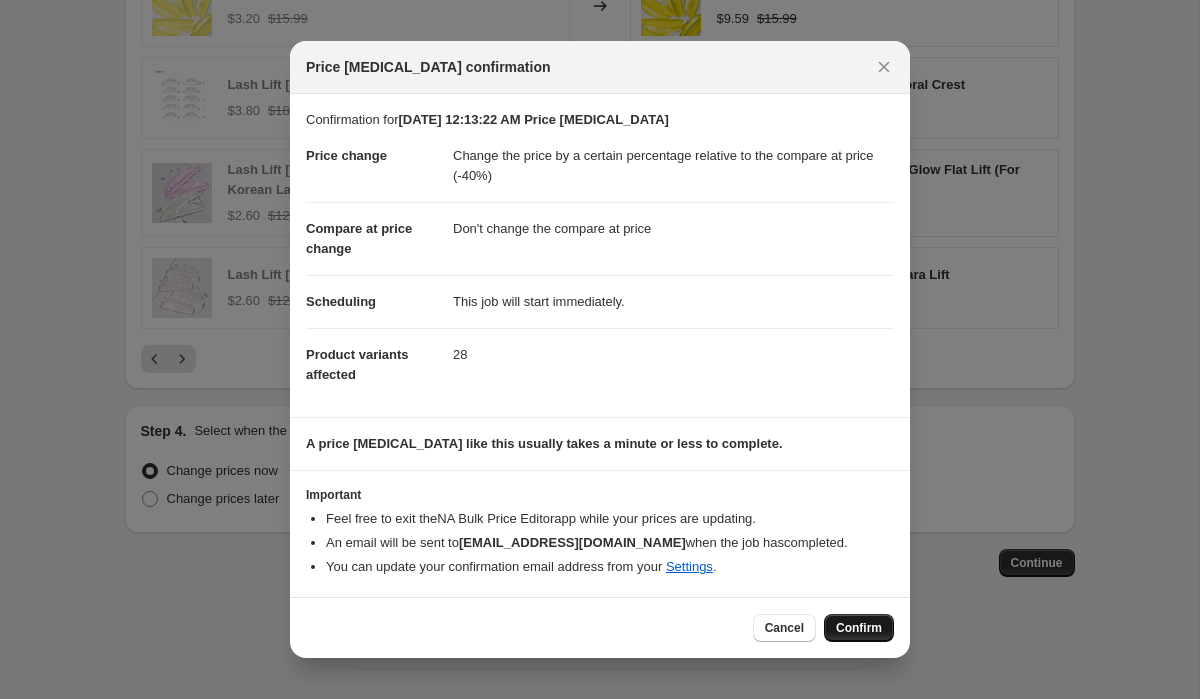 click on "Confirm" at bounding box center (859, 628) 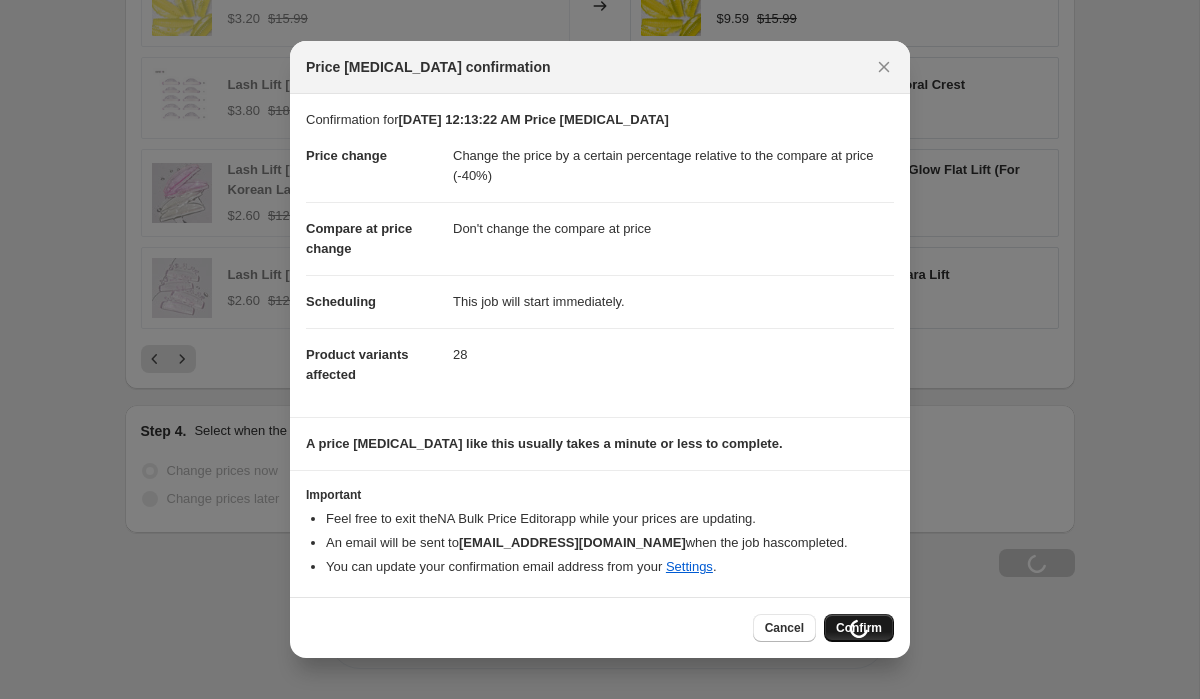 scroll, scrollTop: 1632, scrollLeft: 0, axis: vertical 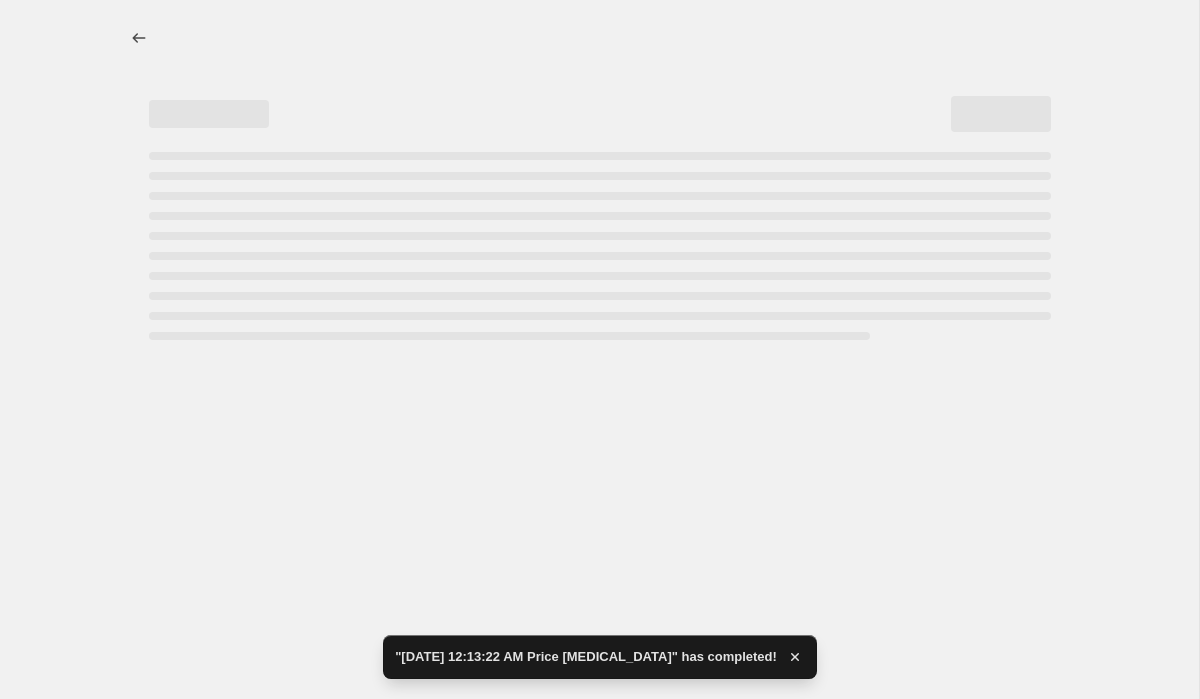 select on "pcap" 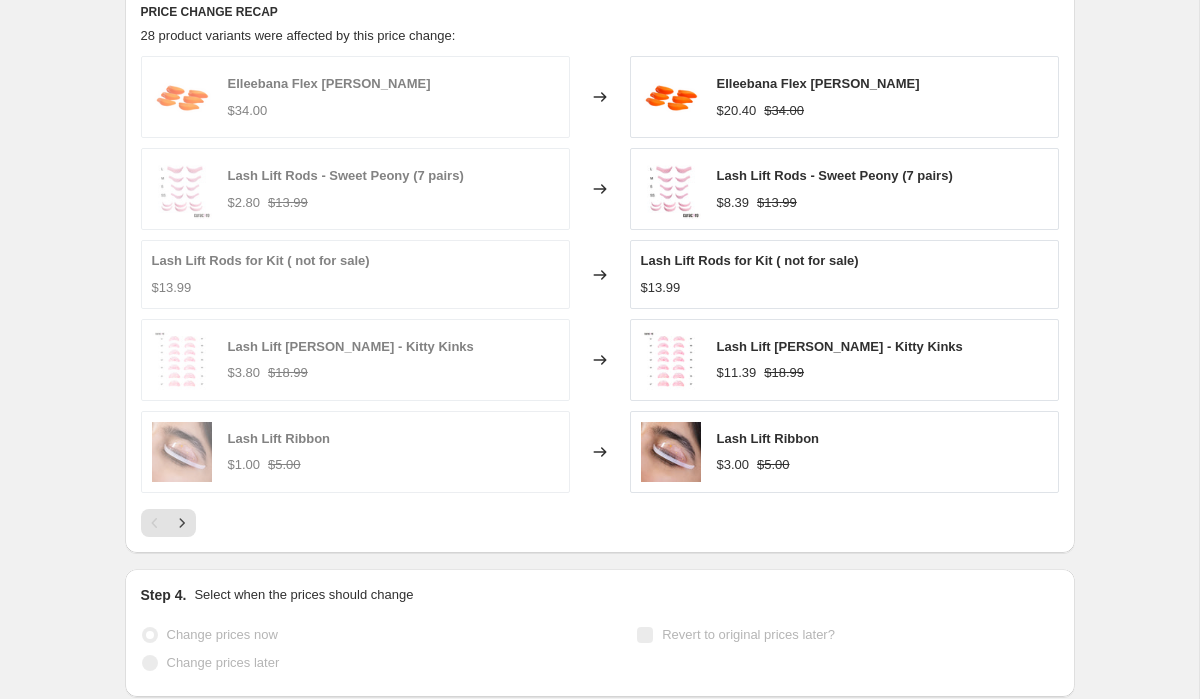 scroll, scrollTop: 0, scrollLeft: 0, axis: both 